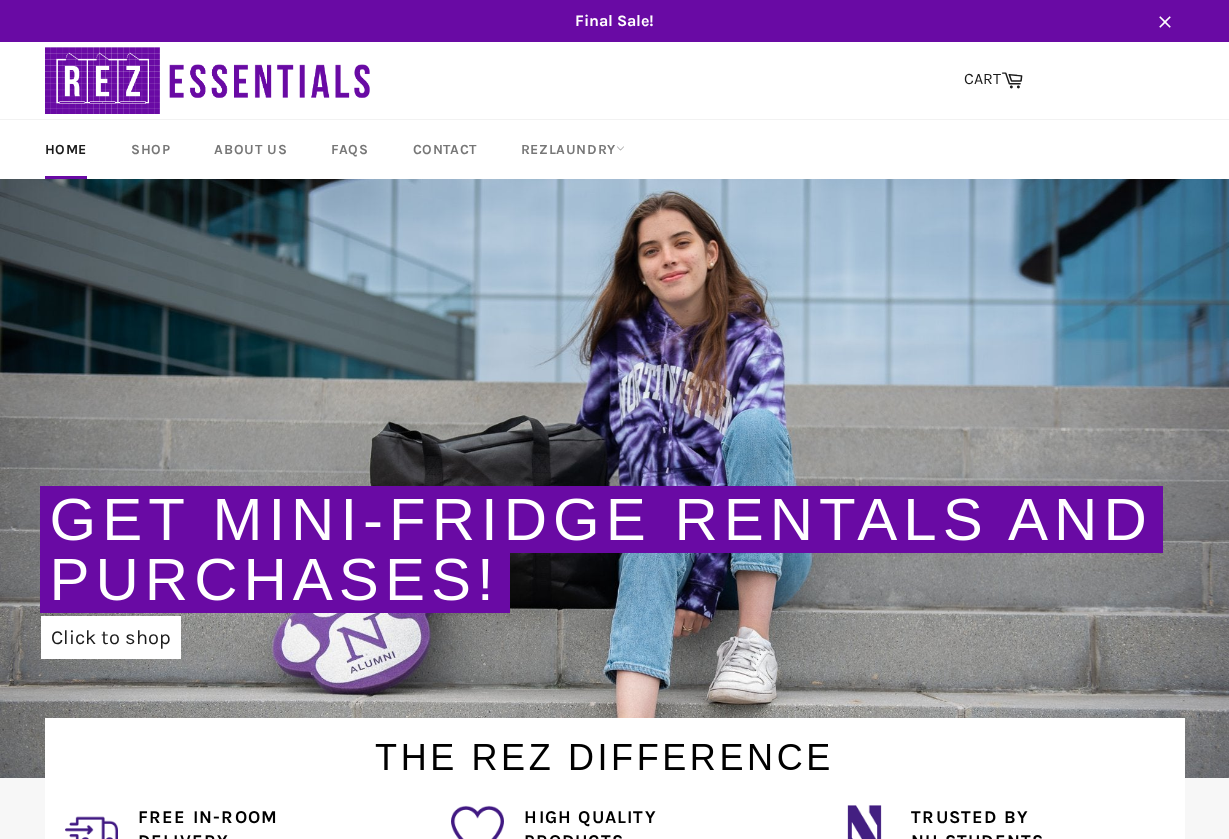 scroll, scrollTop: 0, scrollLeft: 0, axis: both 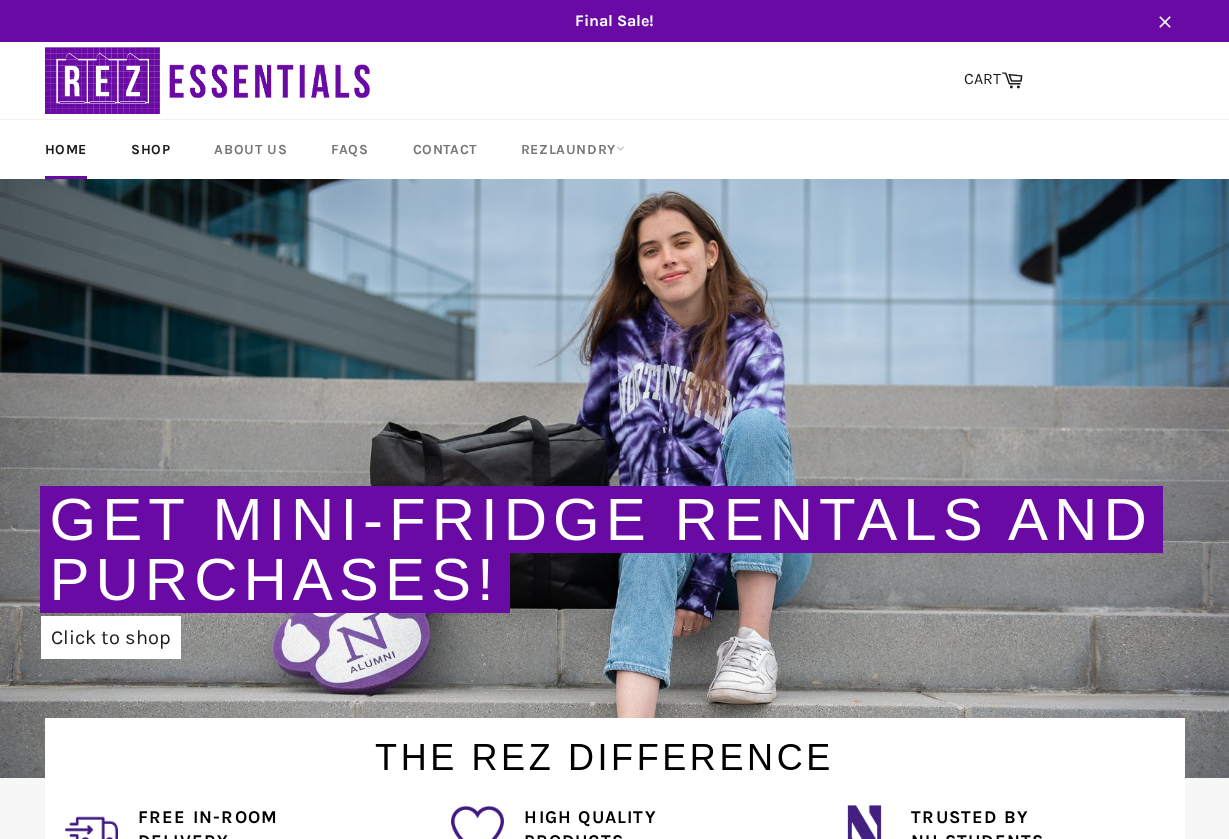 click on "Shop" at bounding box center [150, 149] 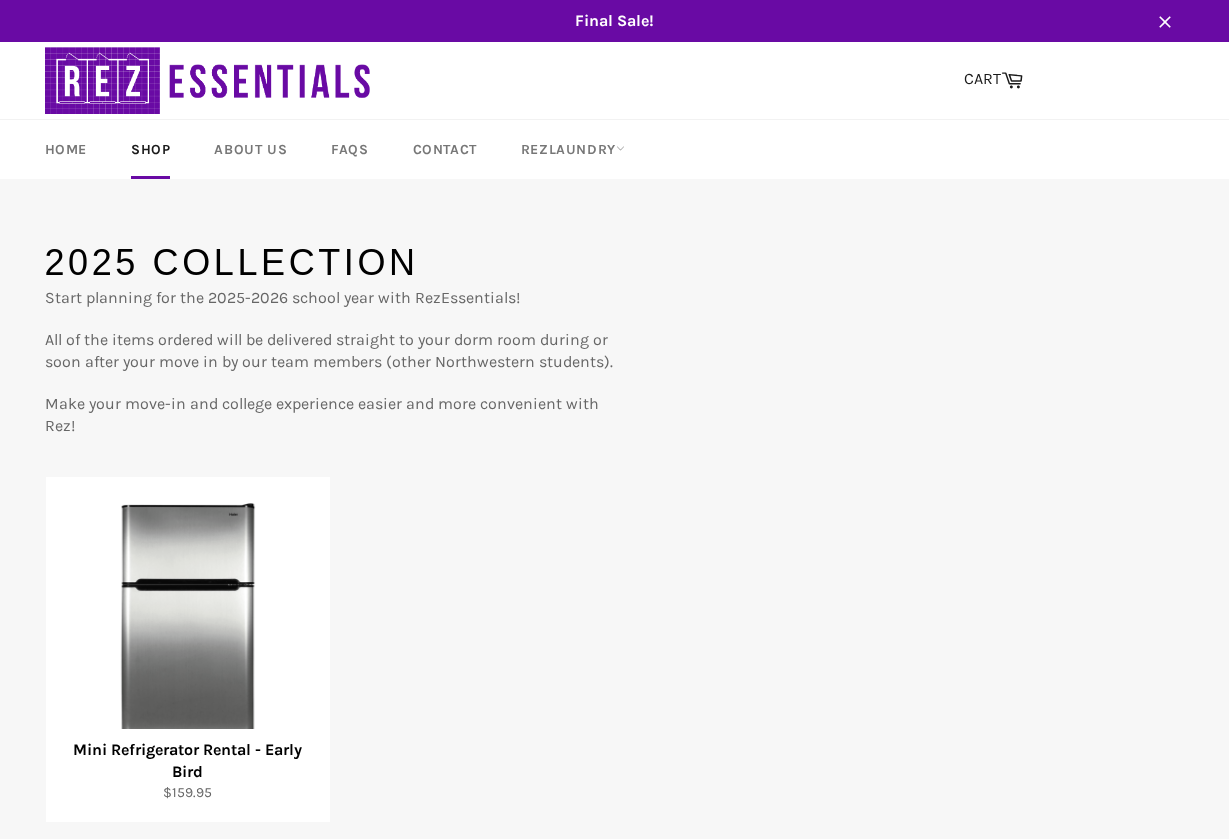 scroll, scrollTop: 144, scrollLeft: 0, axis: vertical 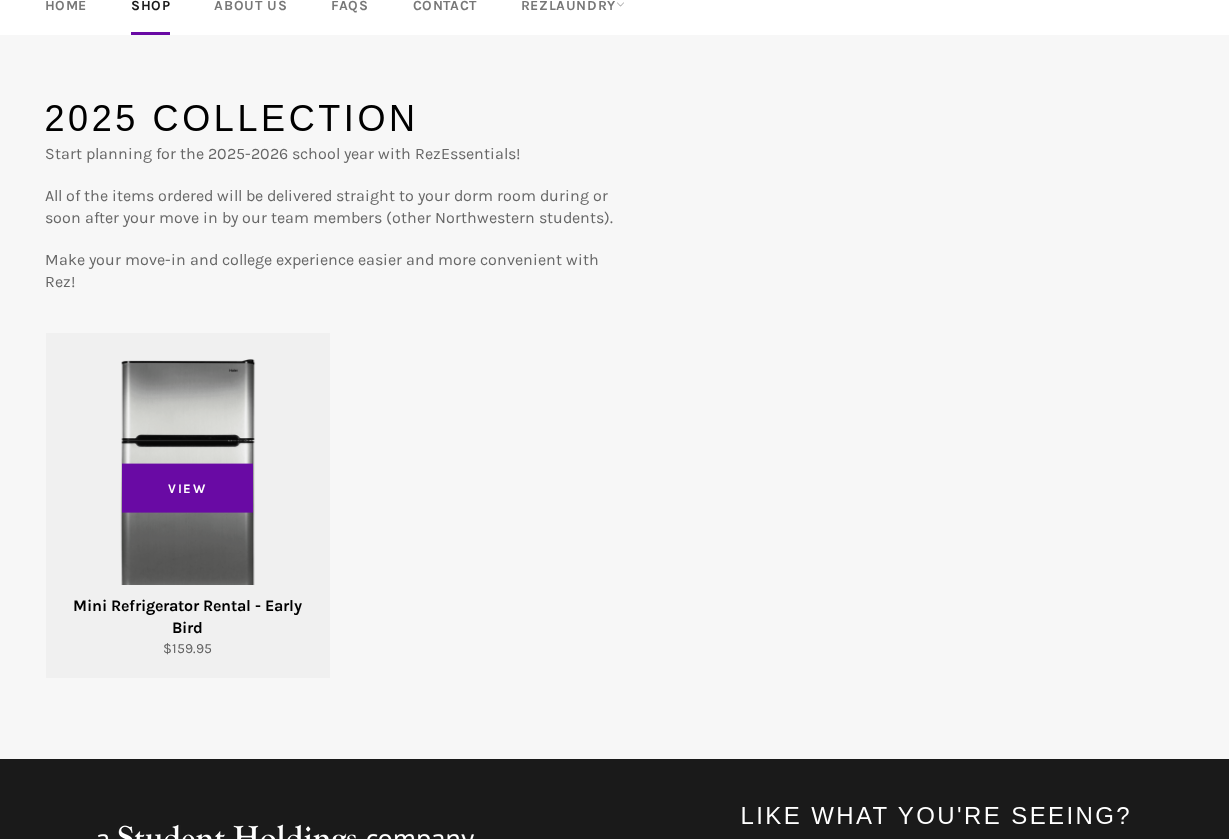 click on "View" at bounding box center (188, 505) 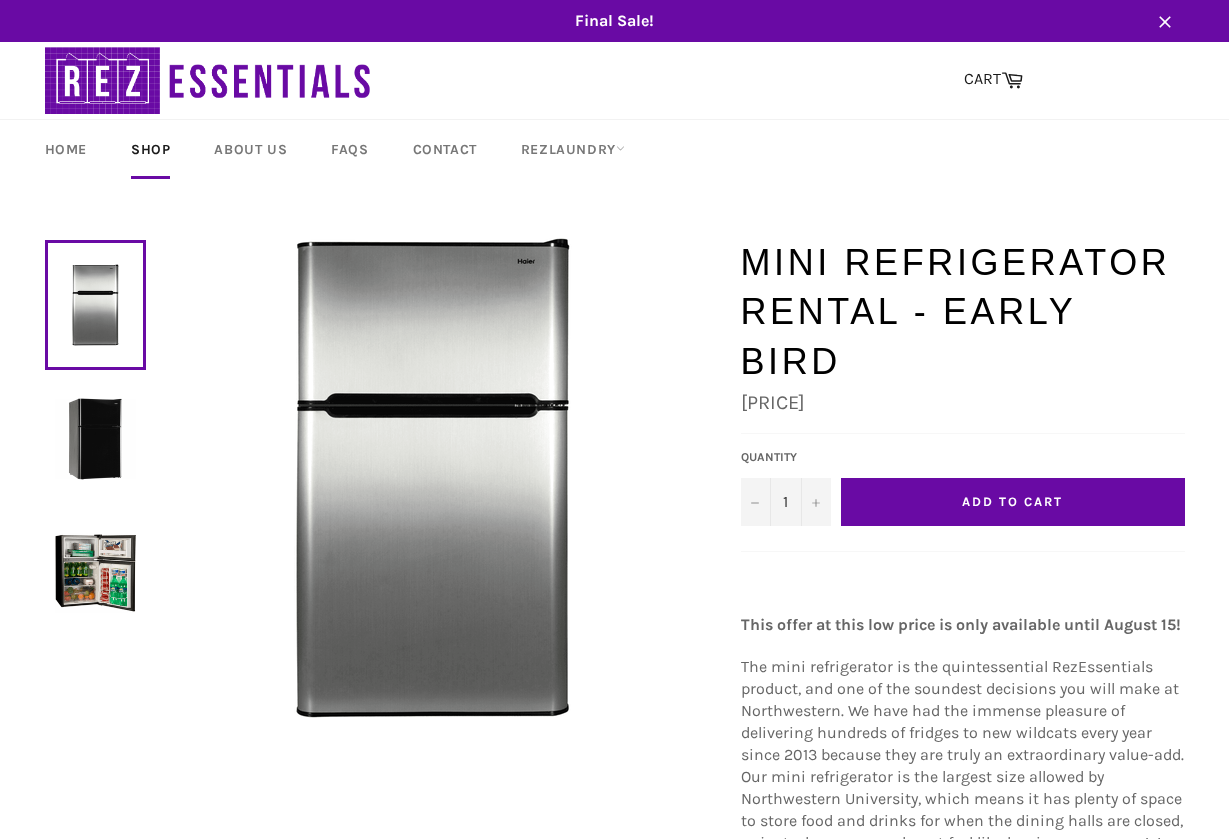 scroll, scrollTop: 73, scrollLeft: 0, axis: vertical 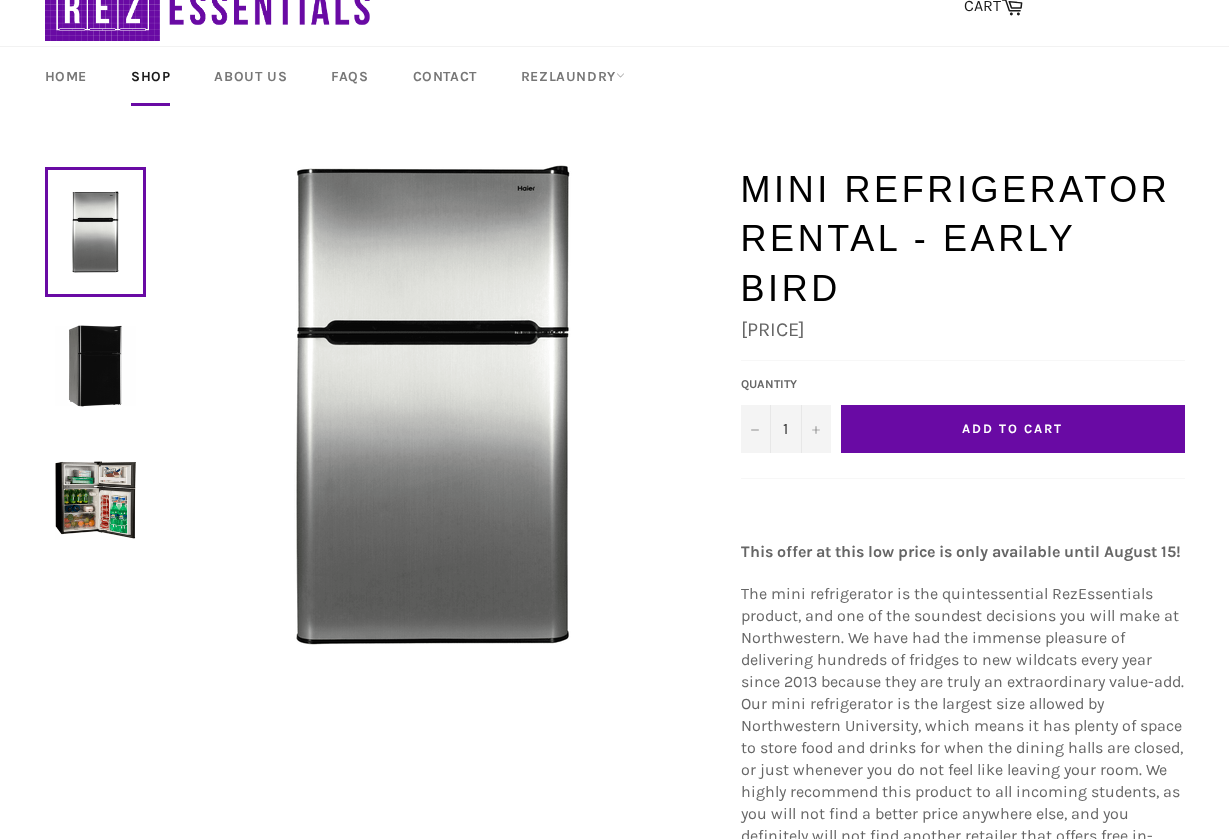 click at bounding box center [95, 365] 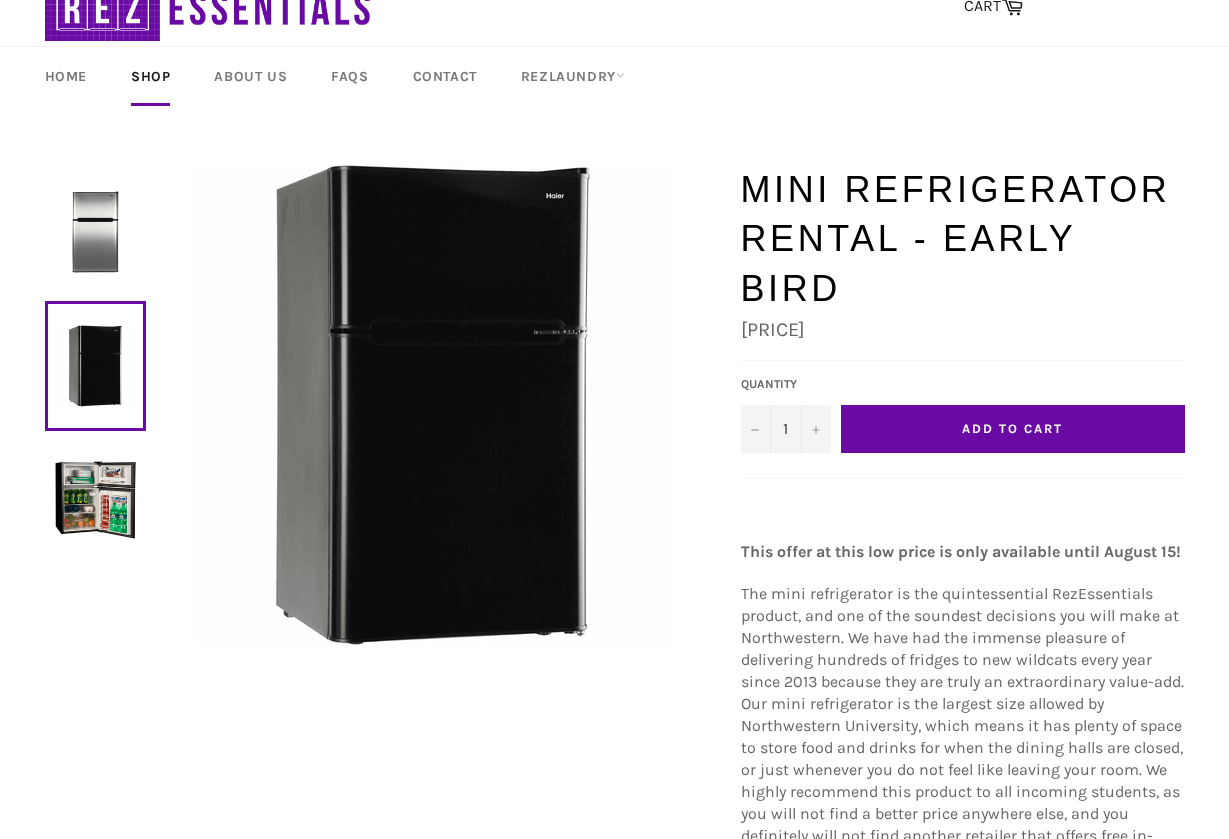 click at bounding box center (95, 231) 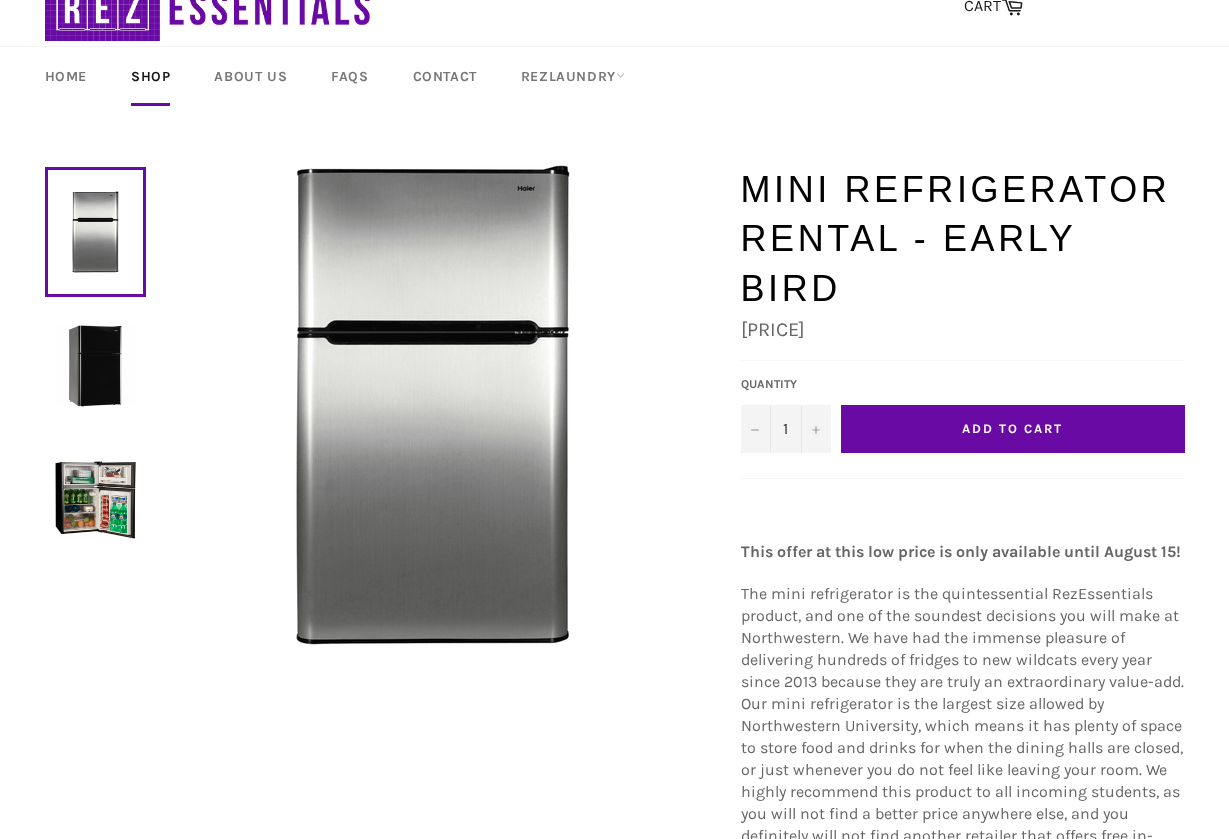 click at bounding box center [95, 500] 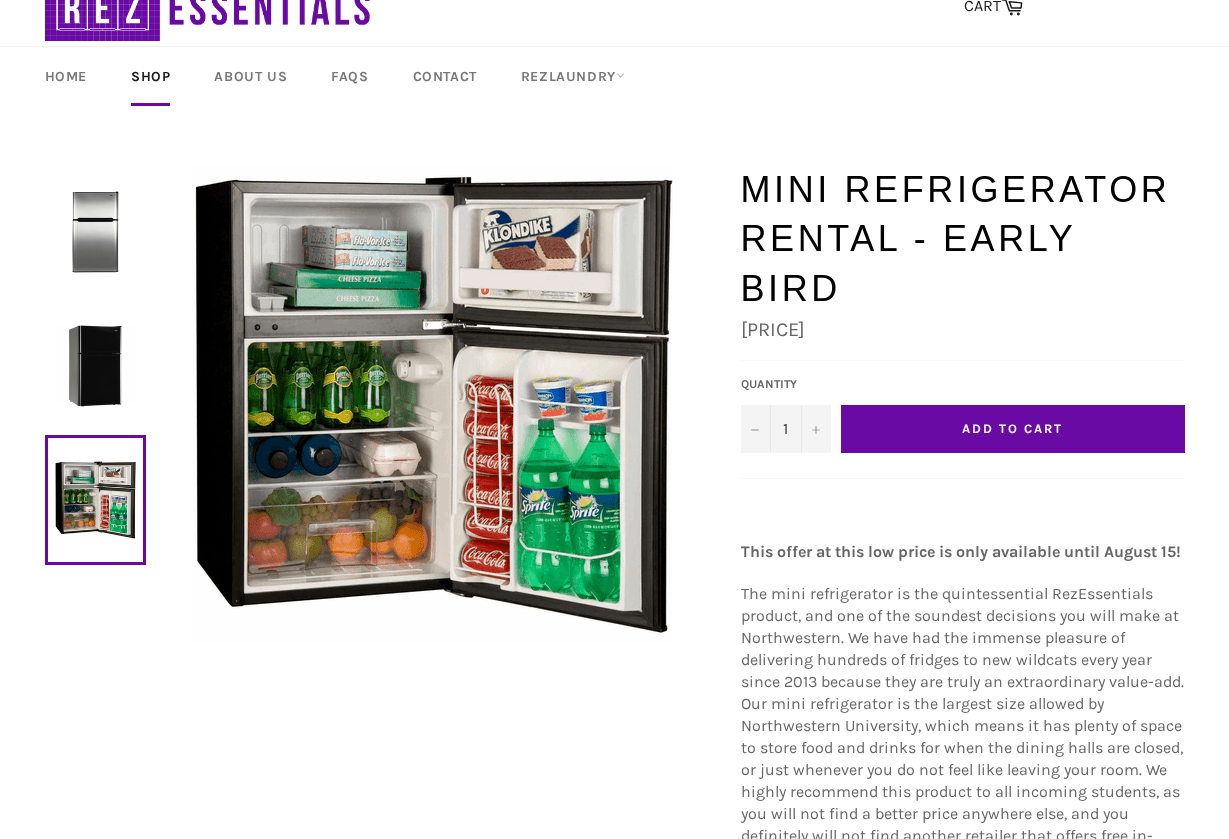 click at bounding box center (95, 231) 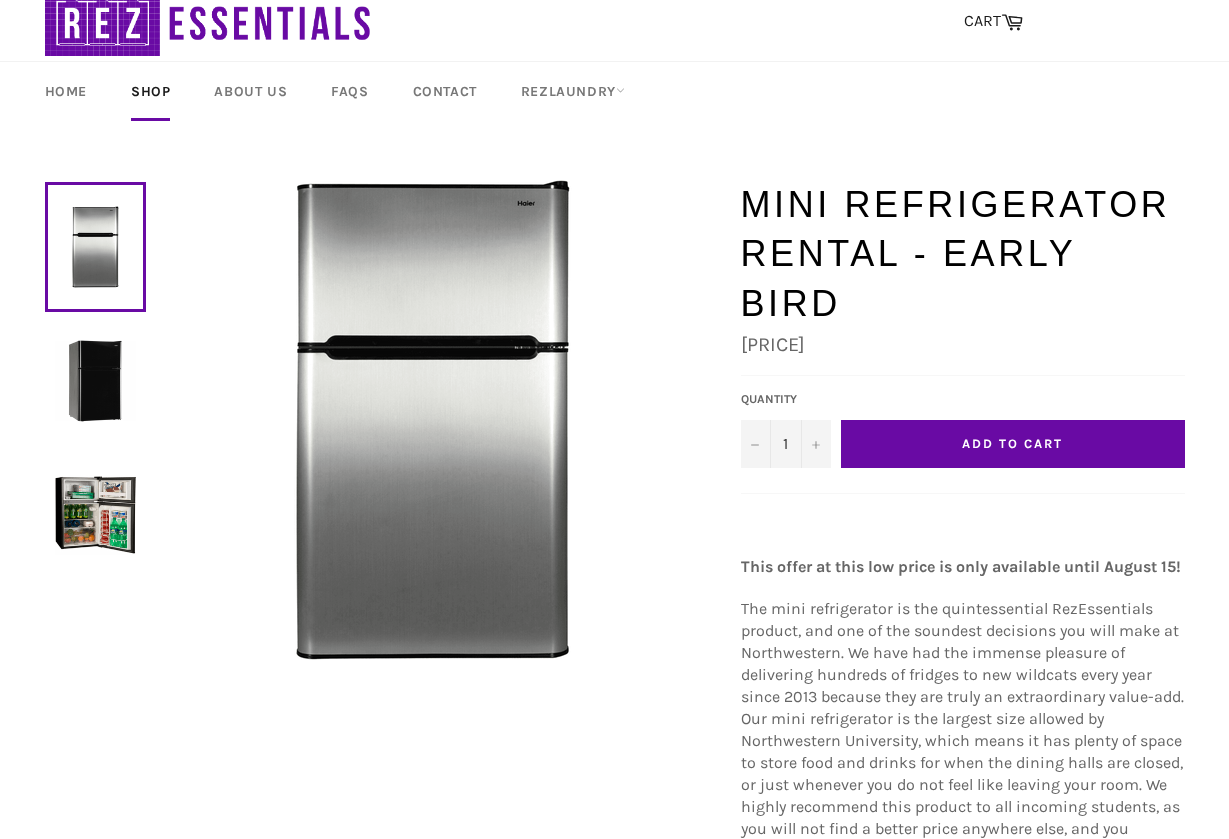 scroll, scrollTop: 70, scrollLeft: 0, axis: vertical 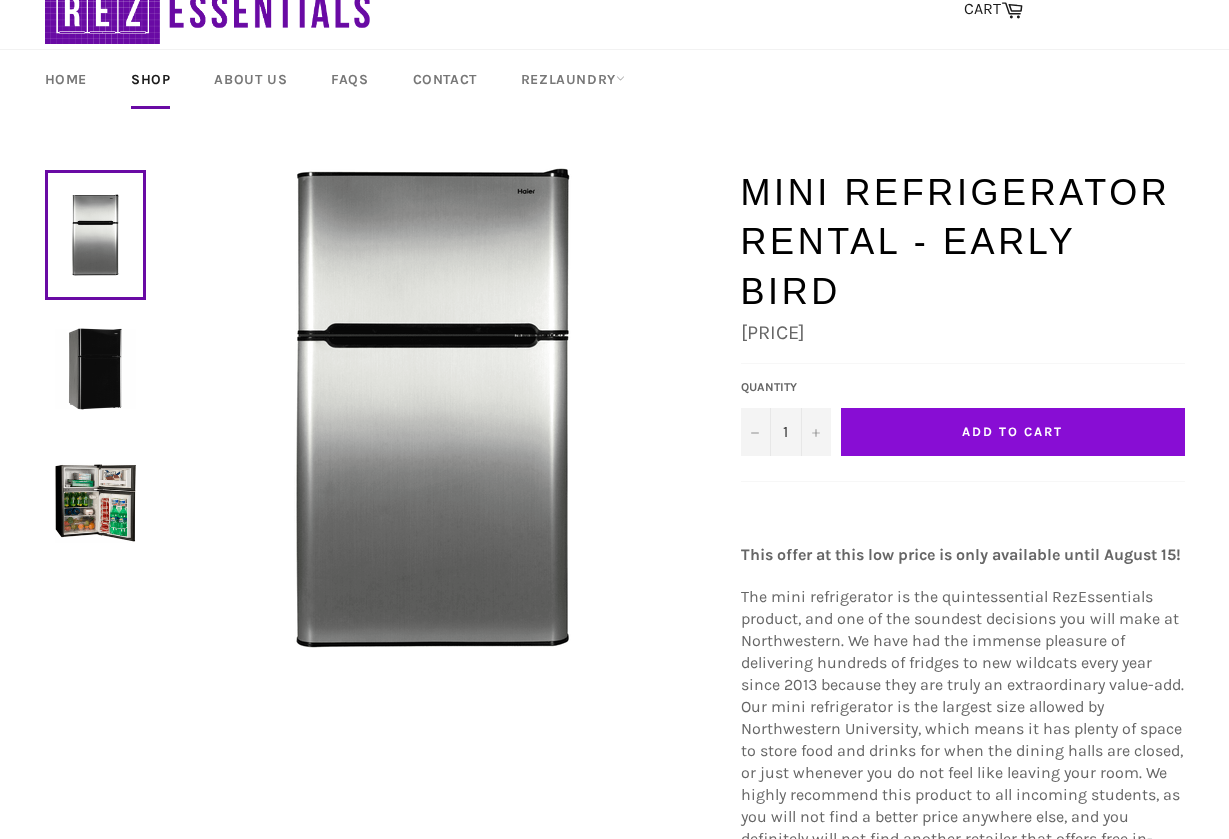 click on "Add to Cart" at bounding box center (1013, 432) 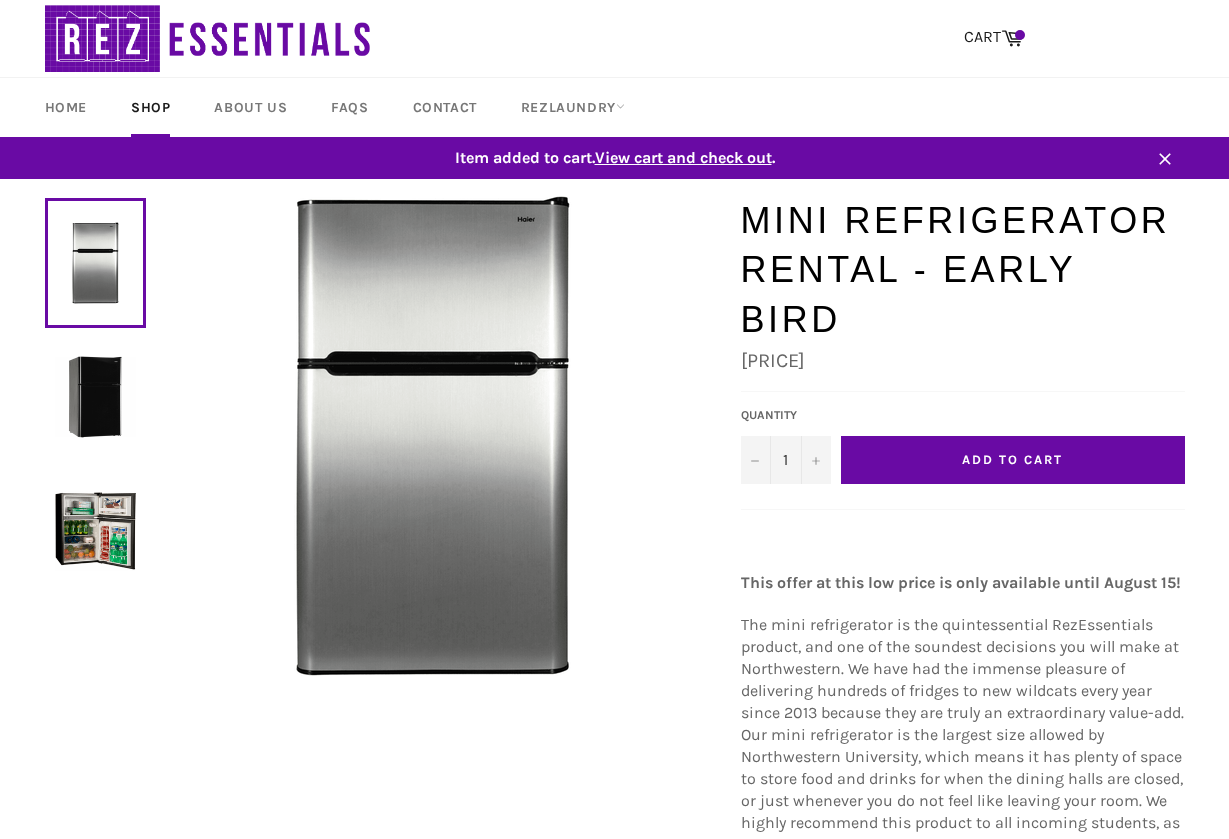 scroll, scrollTop: 0, scrollLeft: 0, axis: both 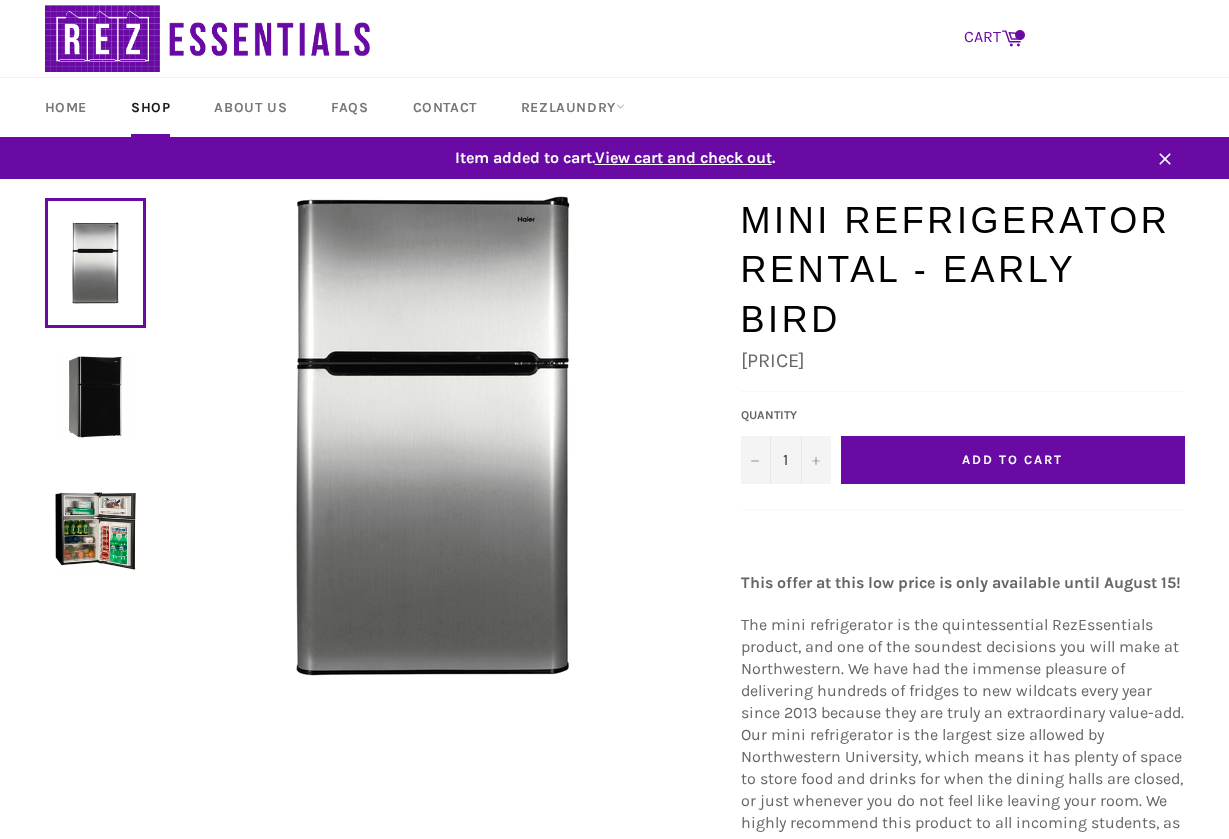 click on "CART
Cart" at bounding box center (993, 38) 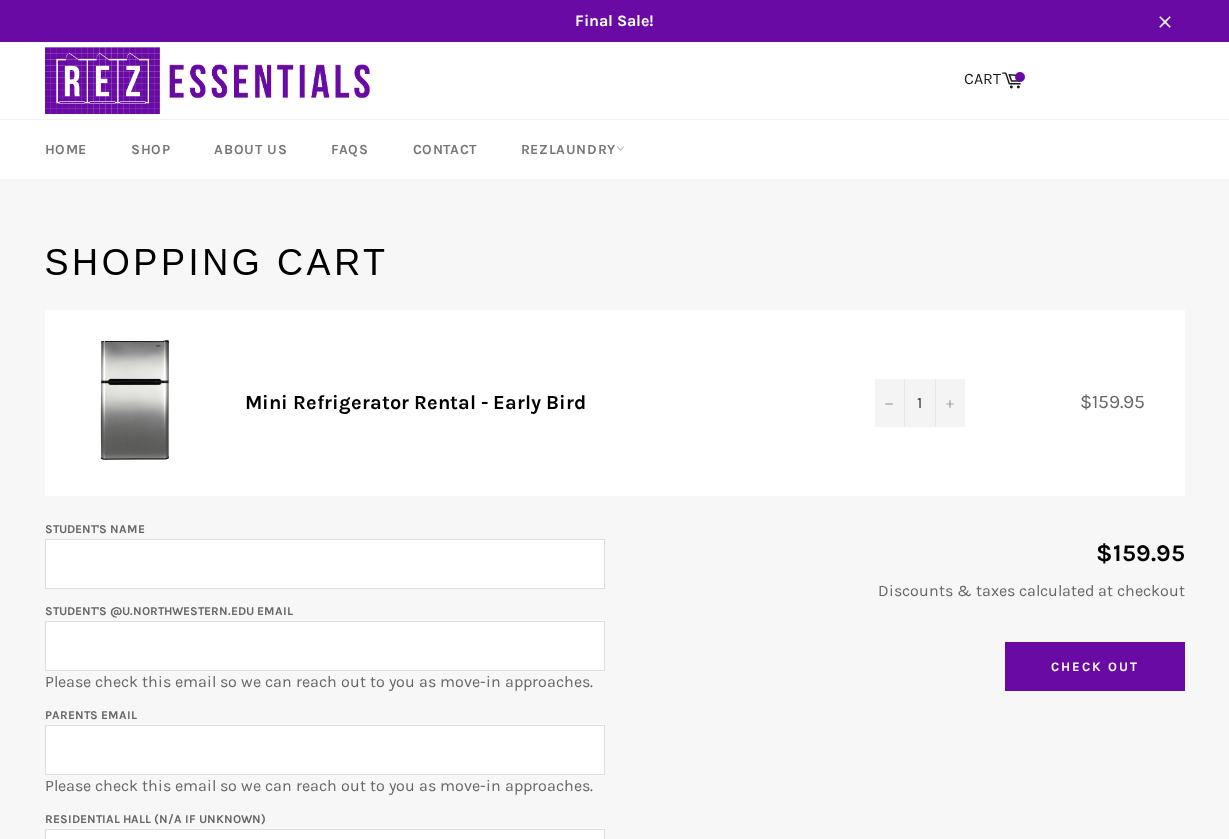 scroll, scrollTop: 0, scrollLeft: 0, axis: both 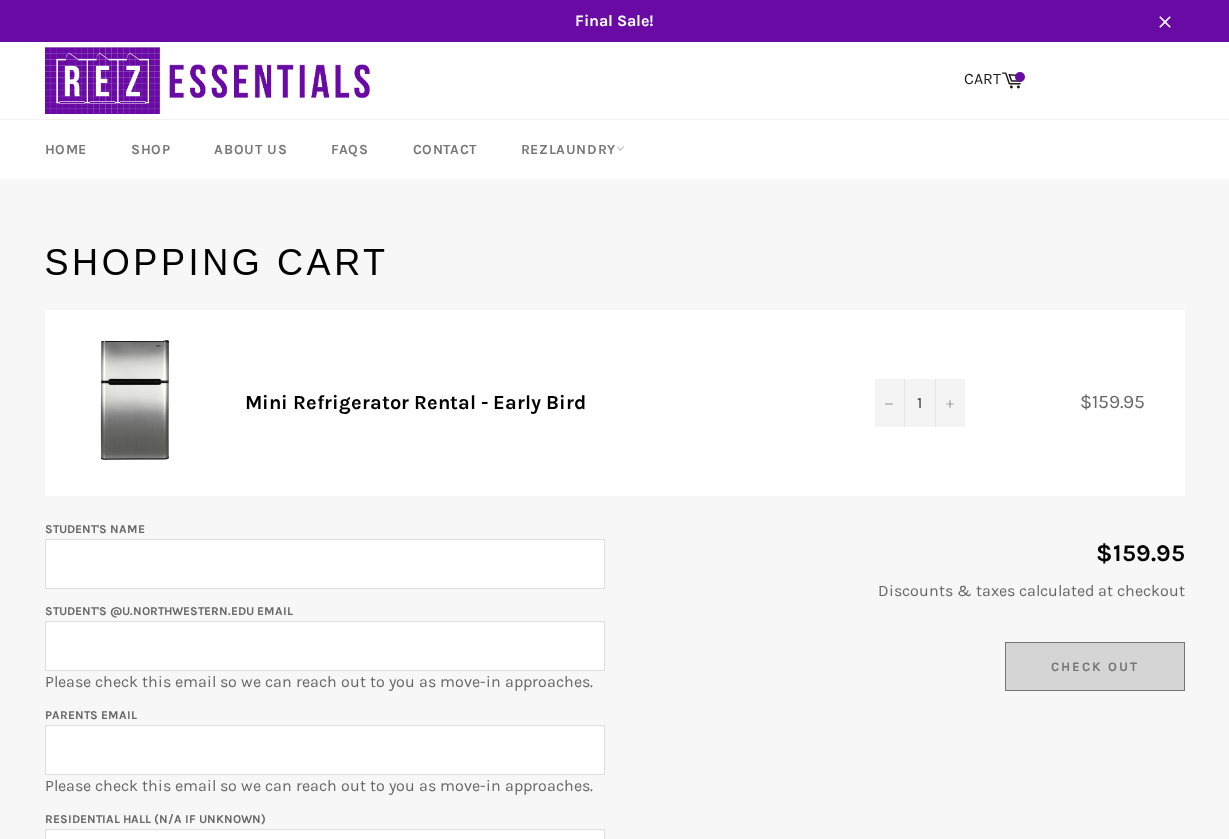 click on "Student's Name" at bounding box center (325, 564) 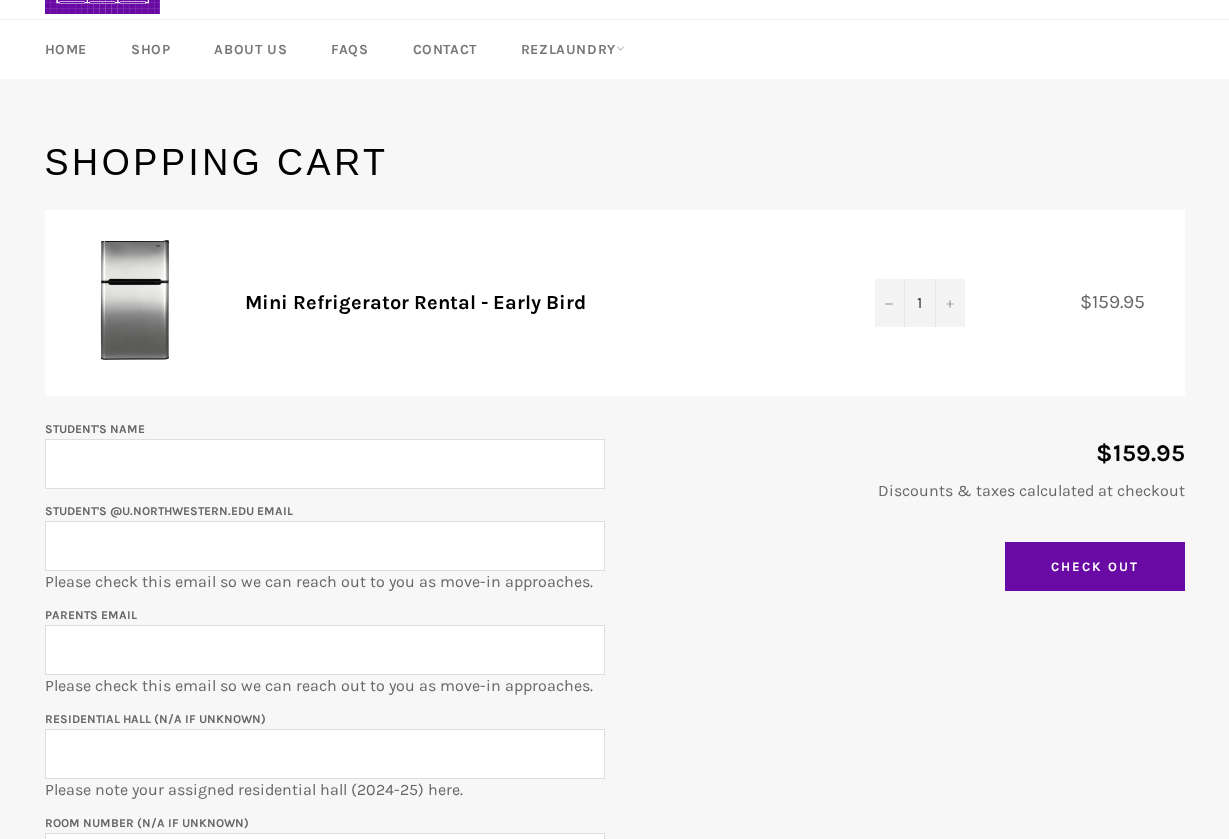 scroll, scrollTop: 114, scrollLeft: 0, axis: vertical 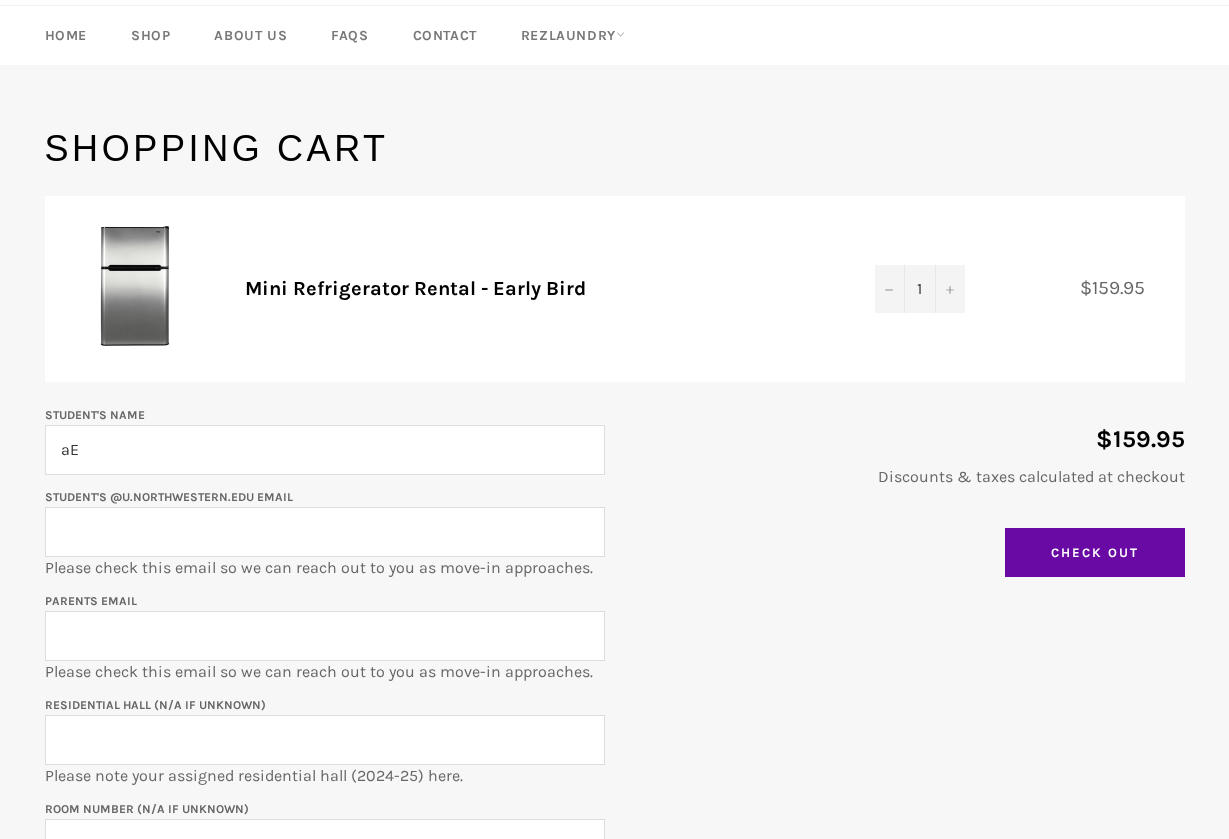 type on "a" 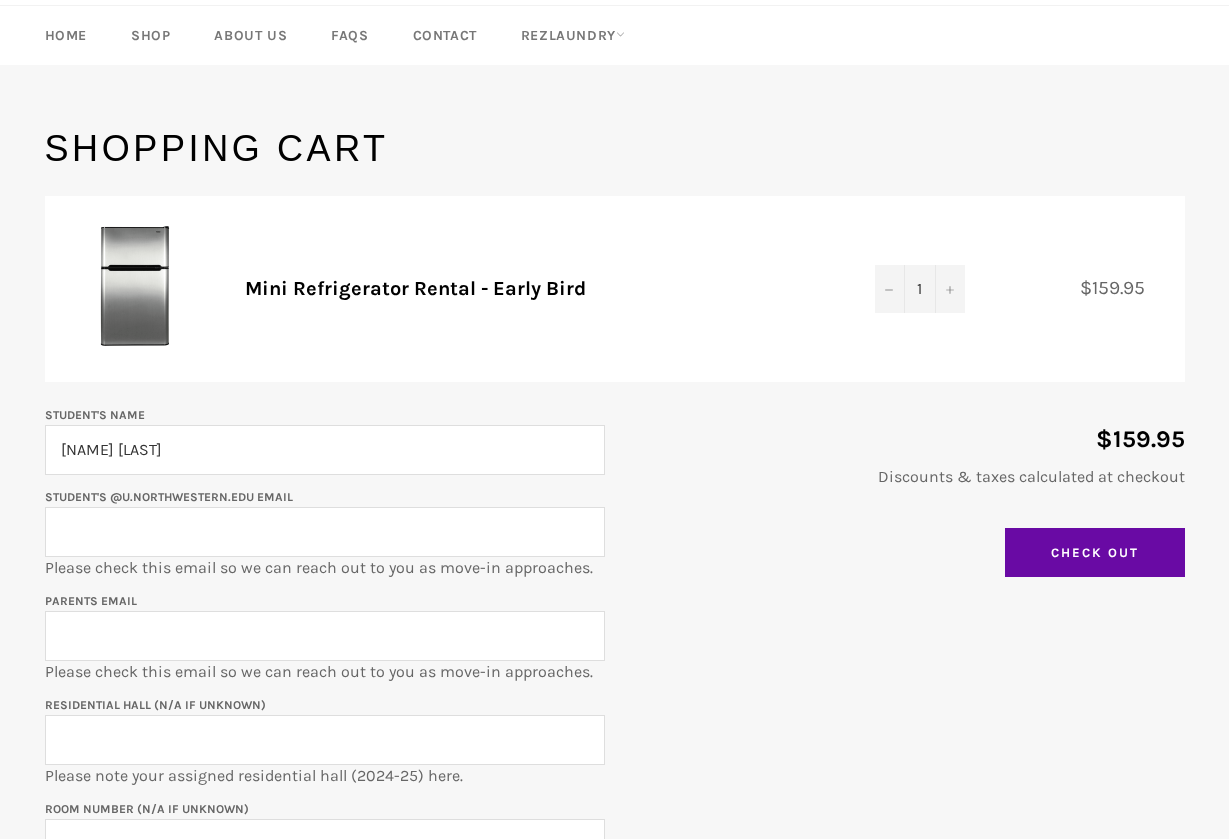 type on "[FIRST] [LAST]" 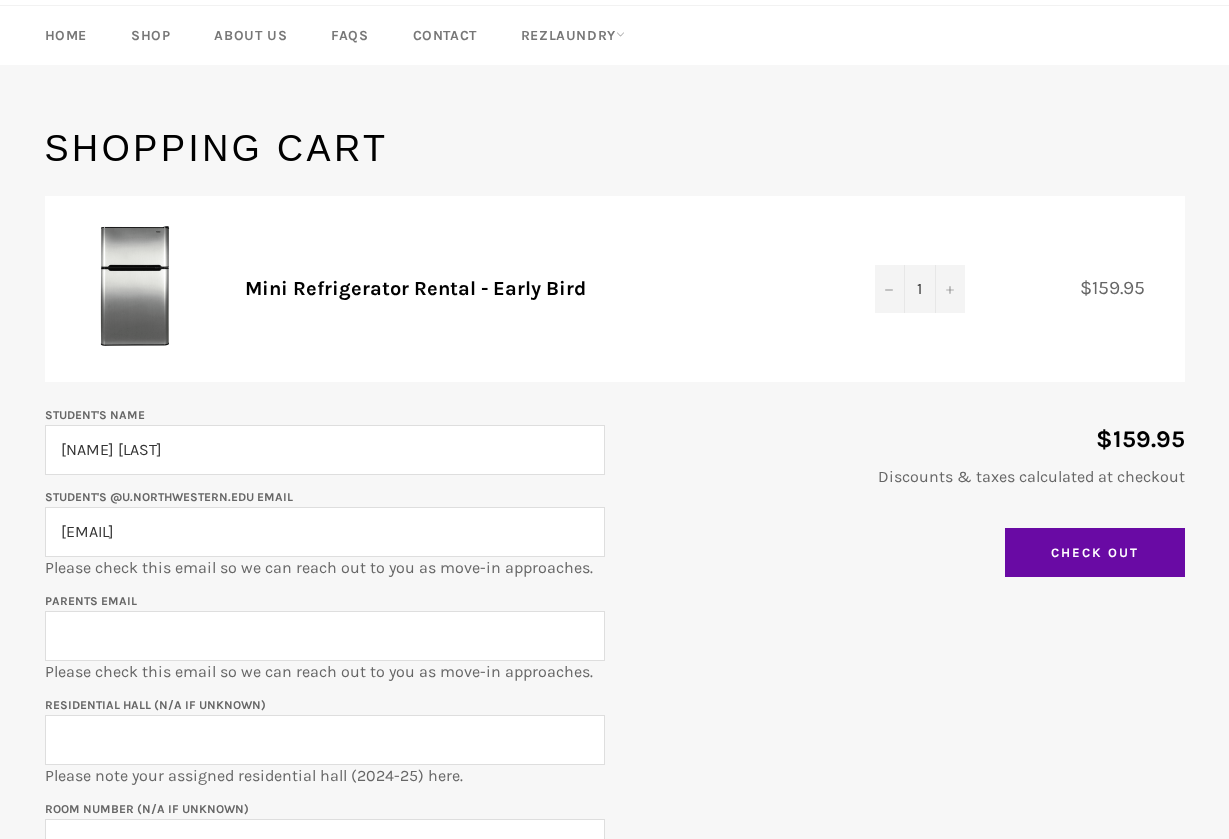 type on "ellakanas2028@u.northwestern.edu" 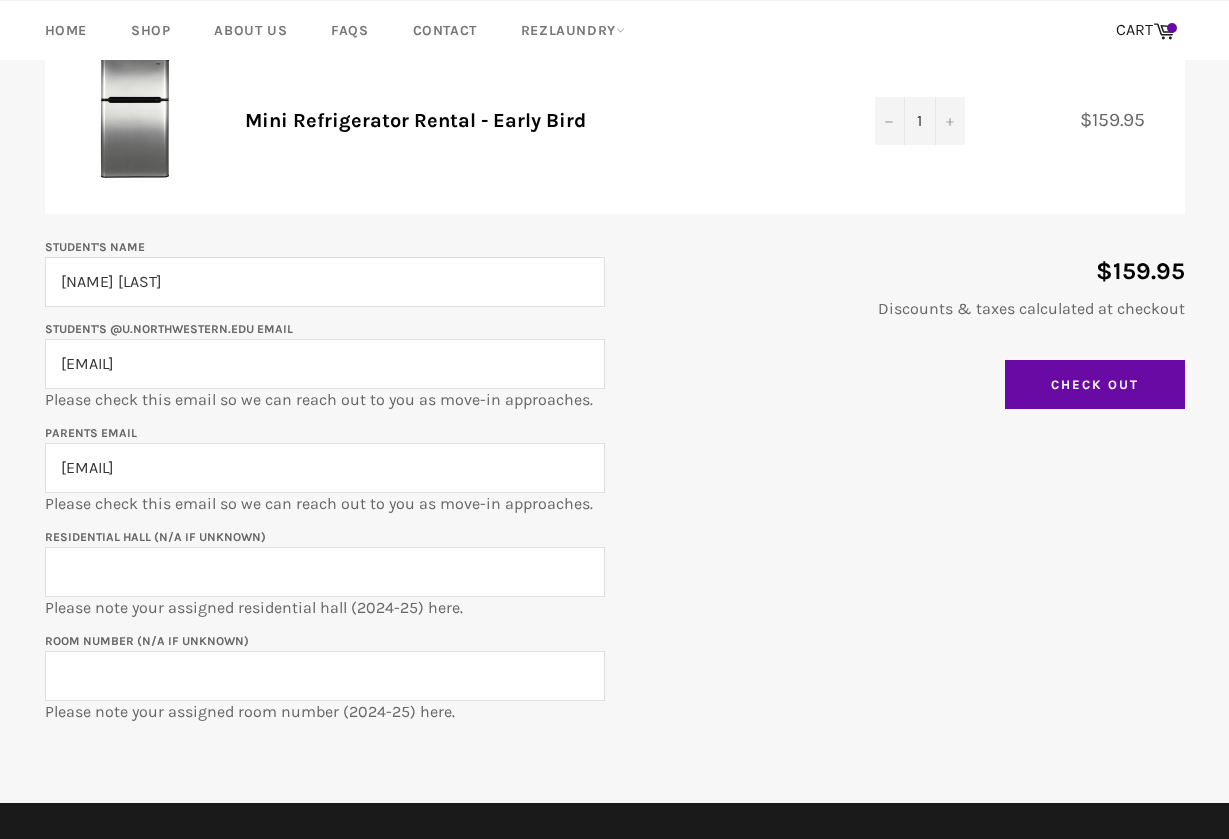 scroll, scrollTop: 308, scrollLeft: 0, axis: vertical 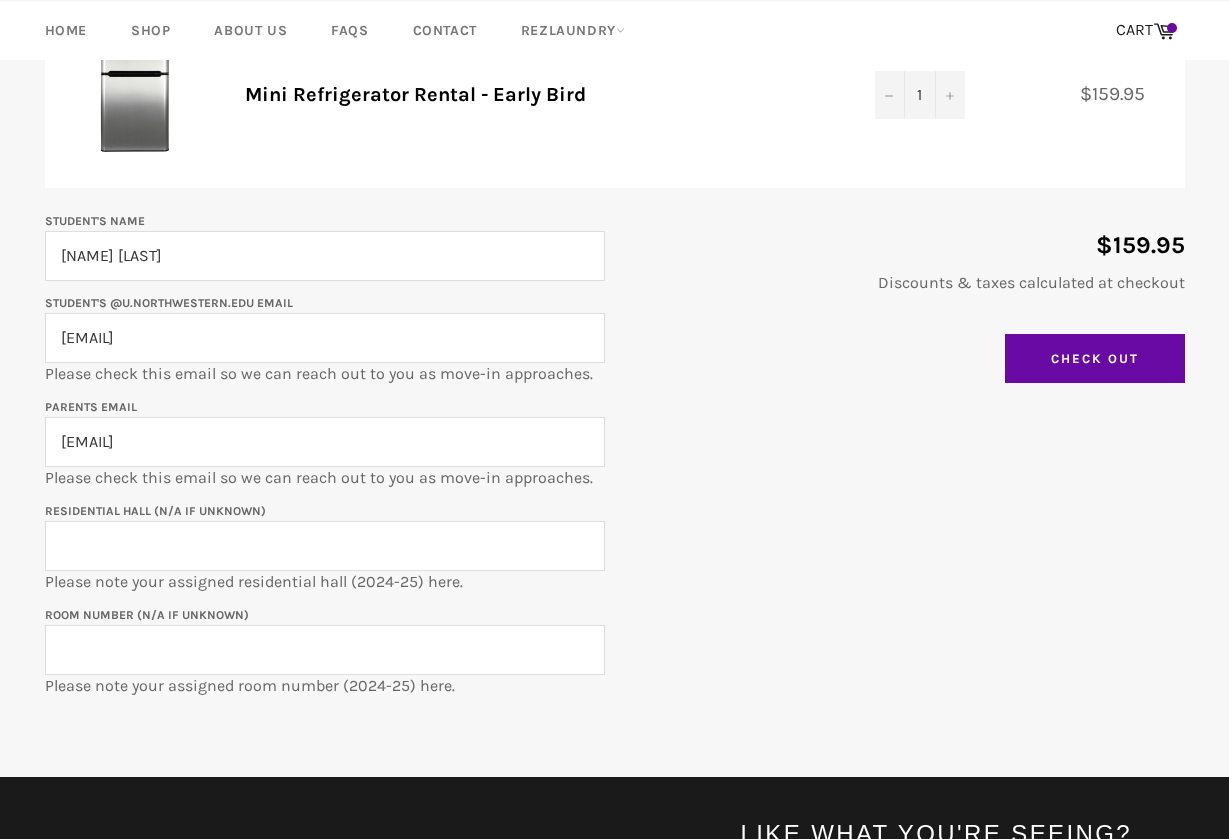 type on "tracykanas@gmail.com" 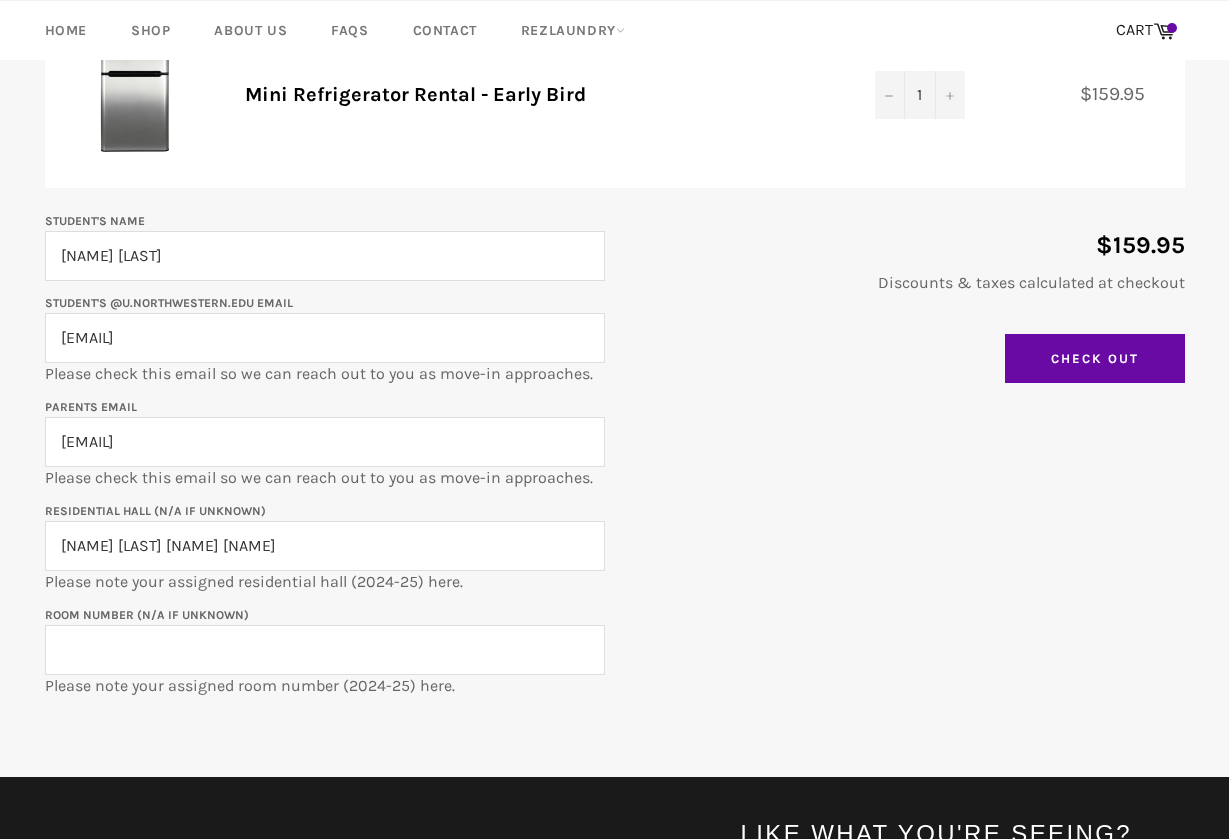 type on "Alpha Phi Sorority House" 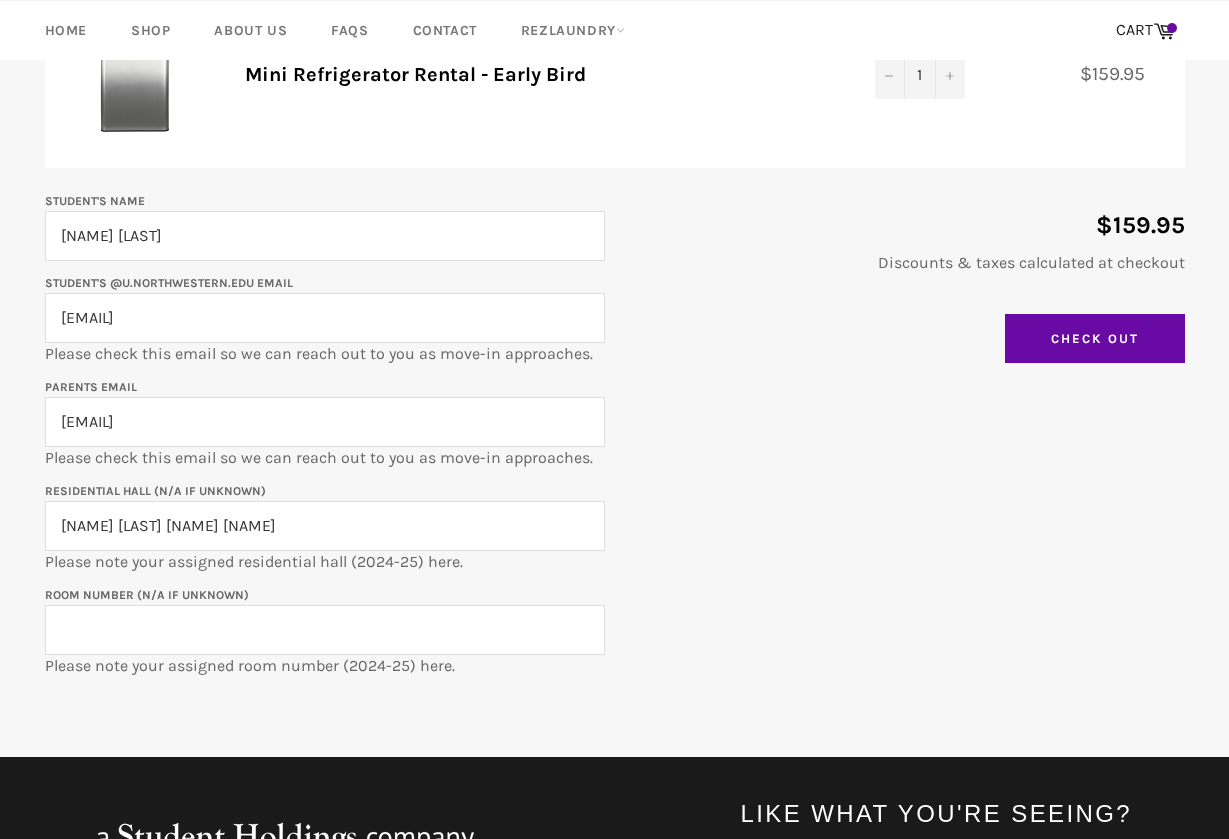 scroll, scrollTop: 330, scrollLeft: 0, axis: vertical 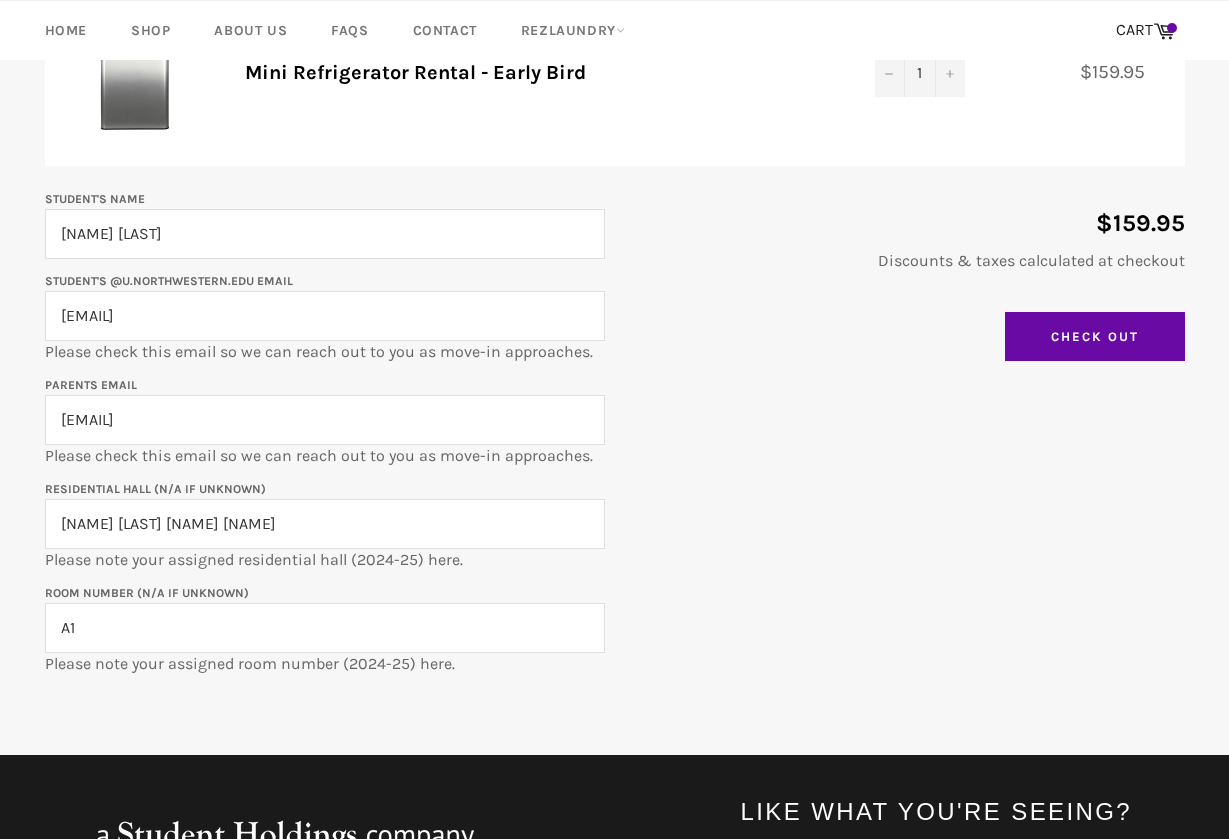 type on "A1" 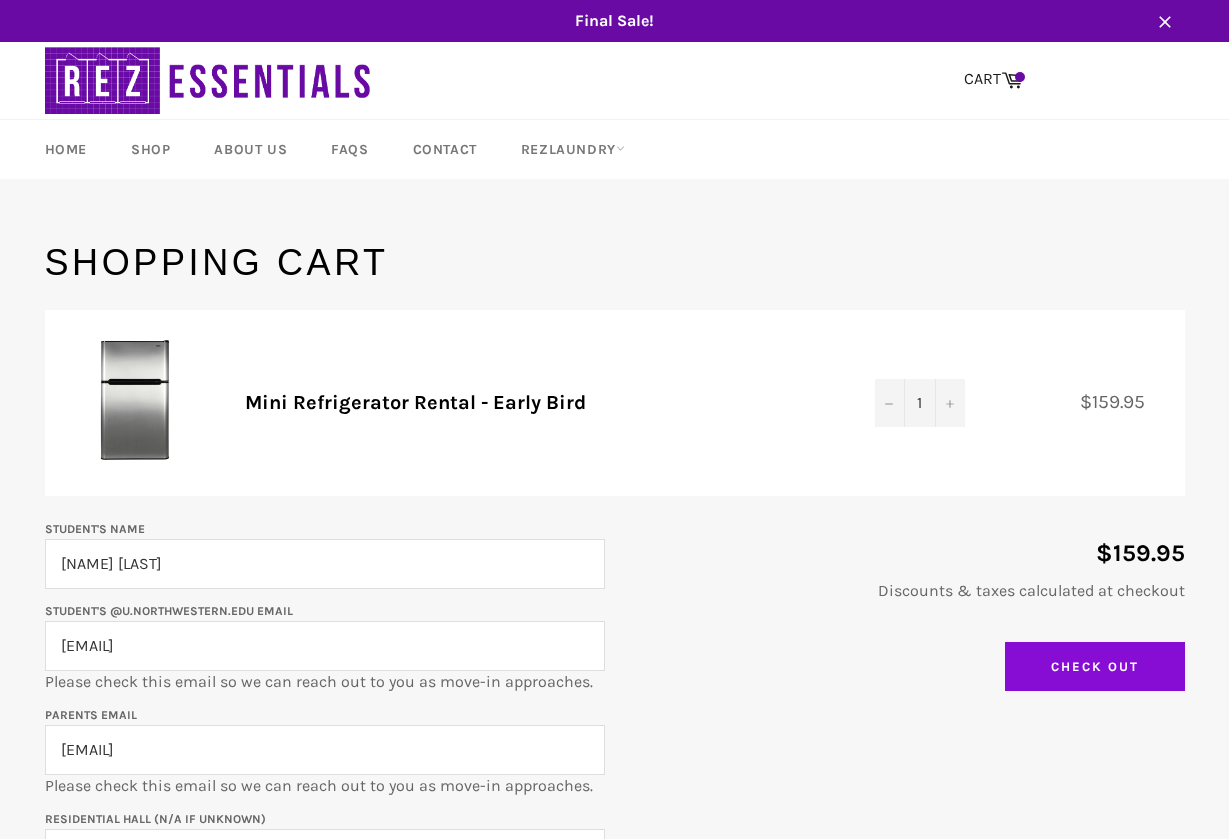 scroll, scrollTop: 0, scrollLeft: 0, axis: both 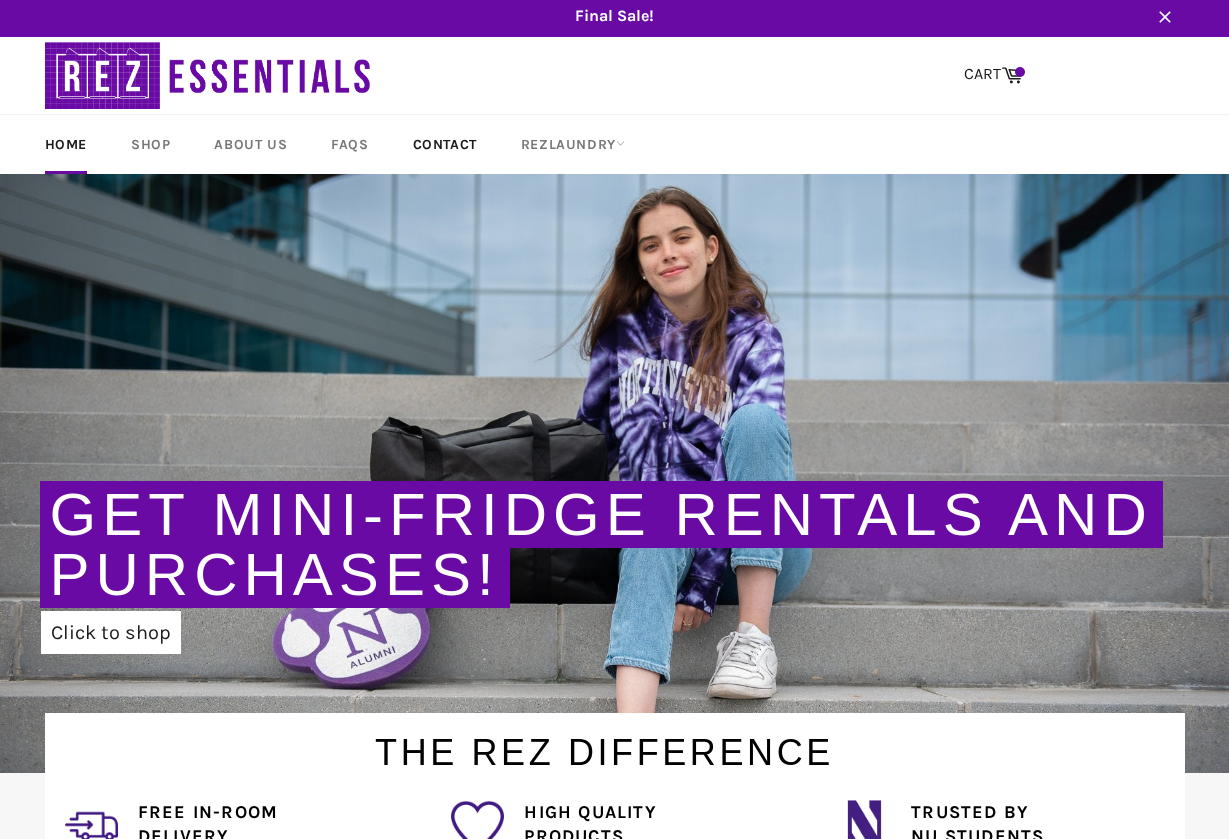 click on "Contact" at bounding box center (445, 144) 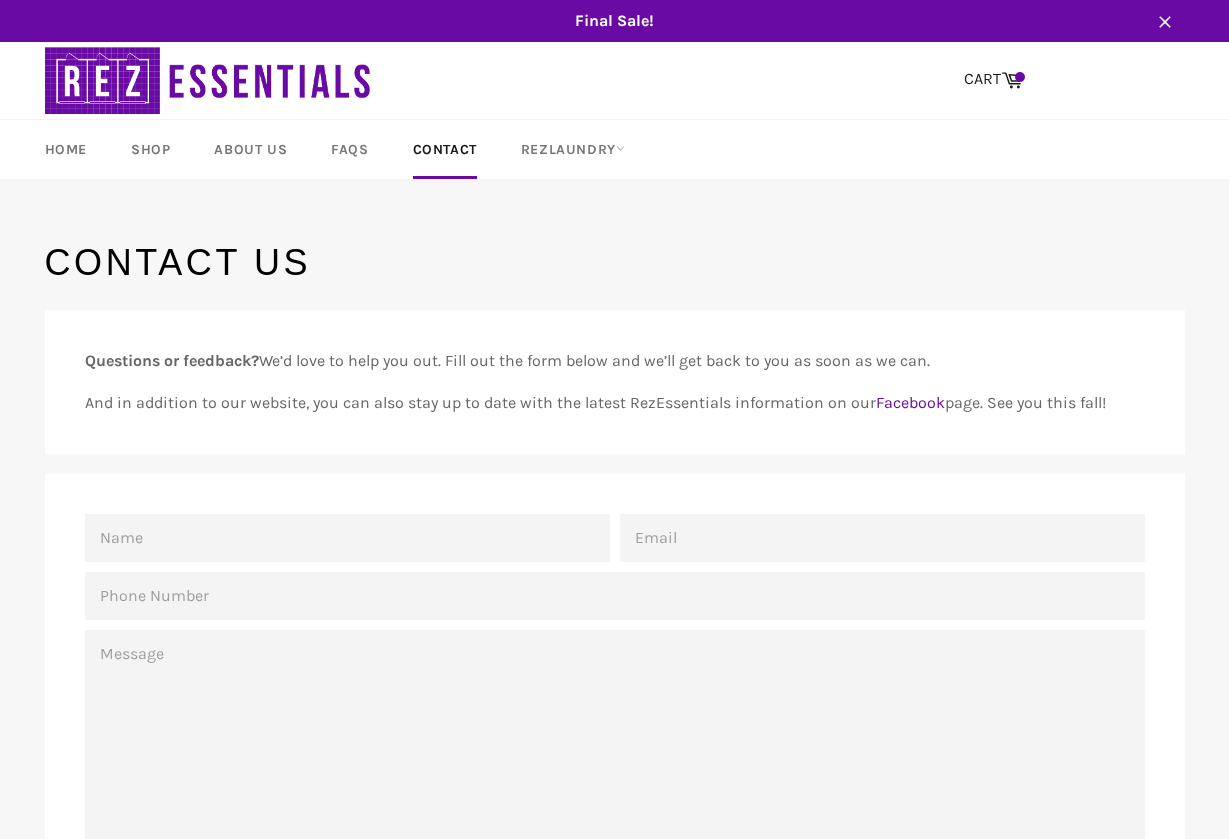 scroll, scrollTop: 188, scrollLeft: 0, axis: vertical 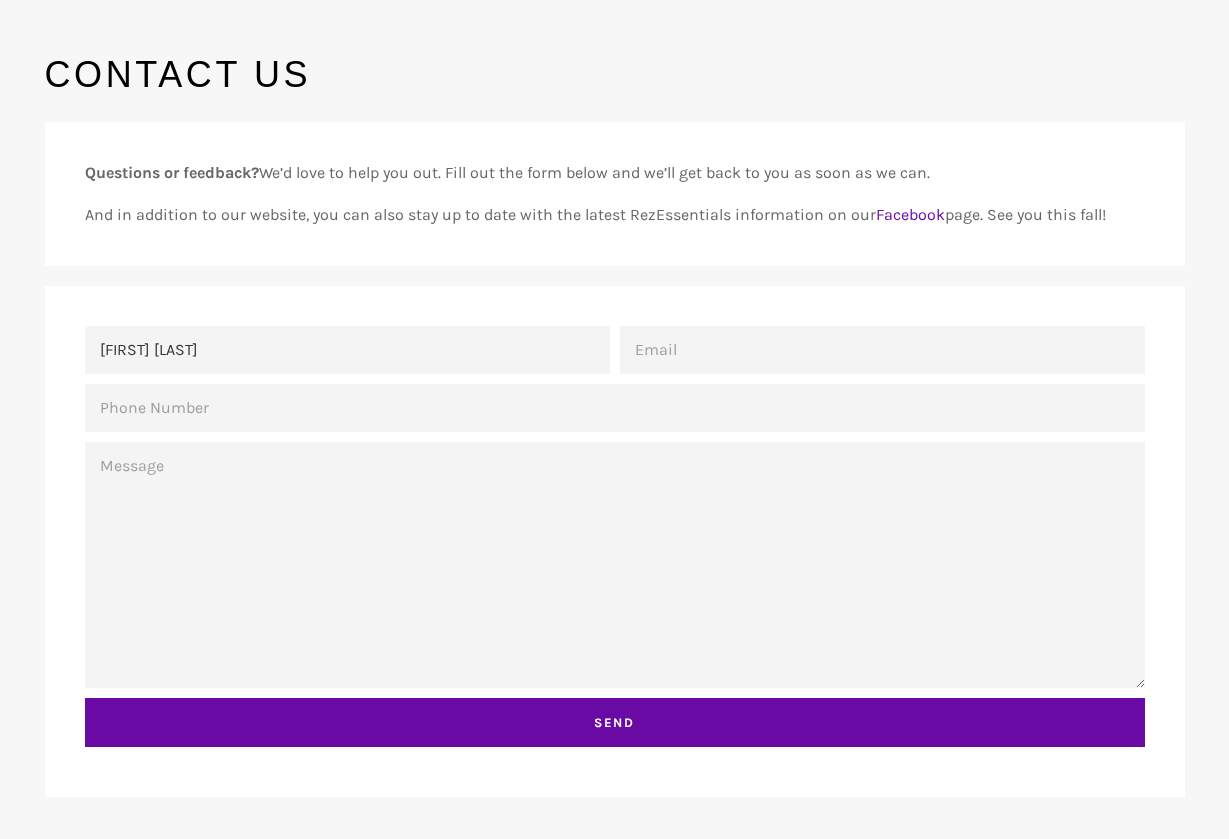 type on "[FIRST] [LAST]" 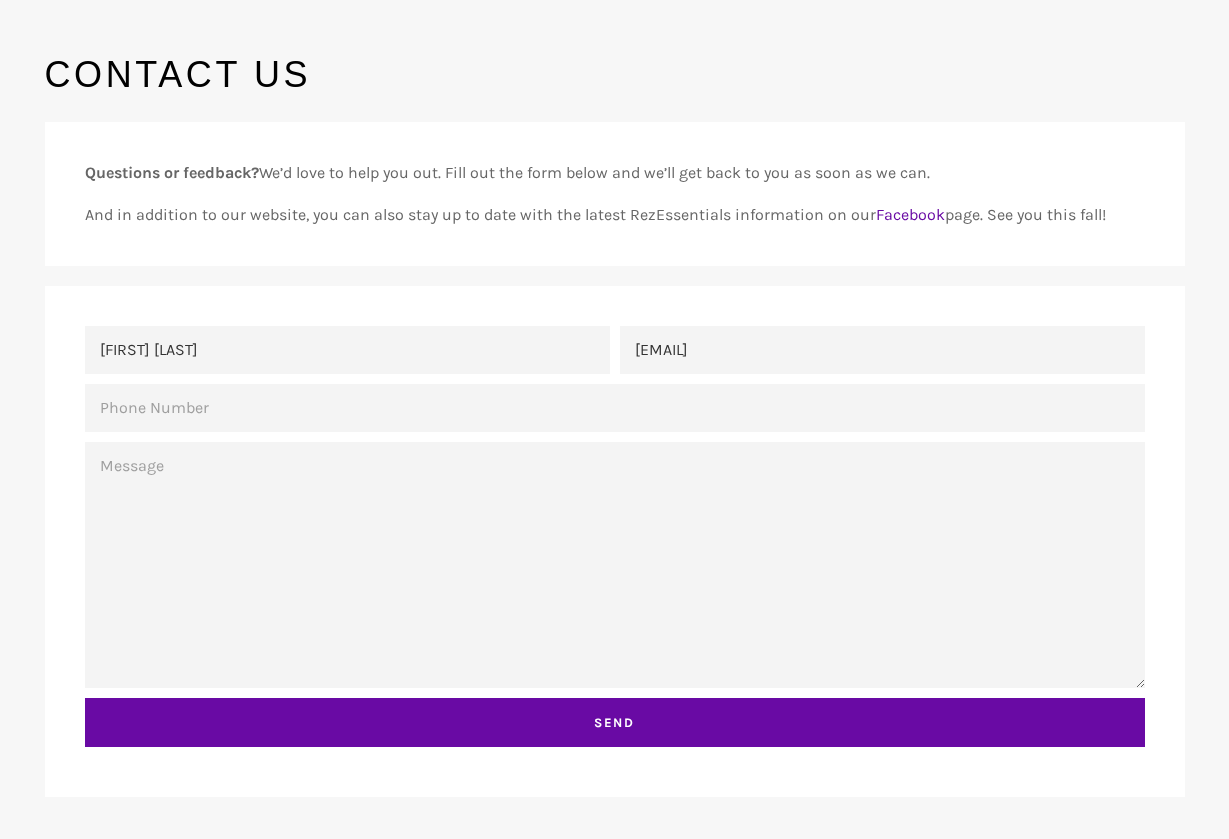 type on "[EMAIL]" 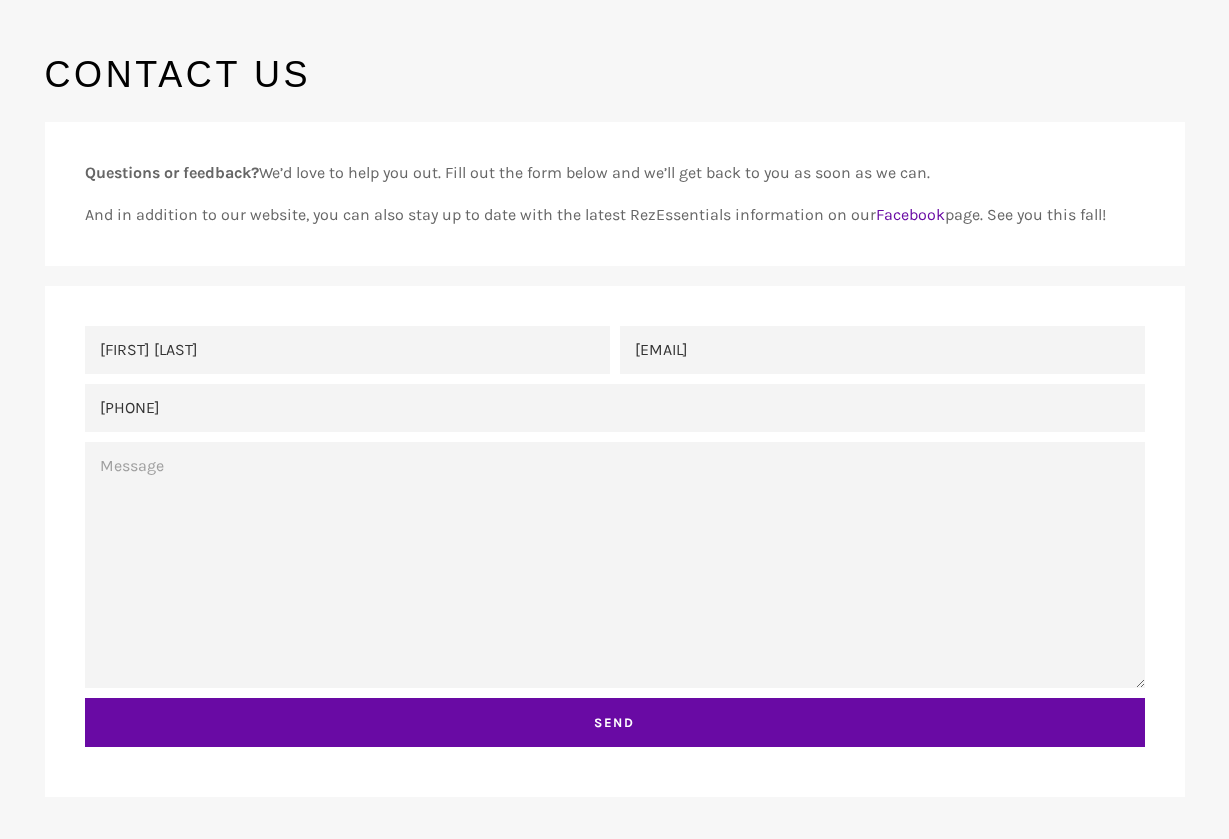 type on "[PHONE]" 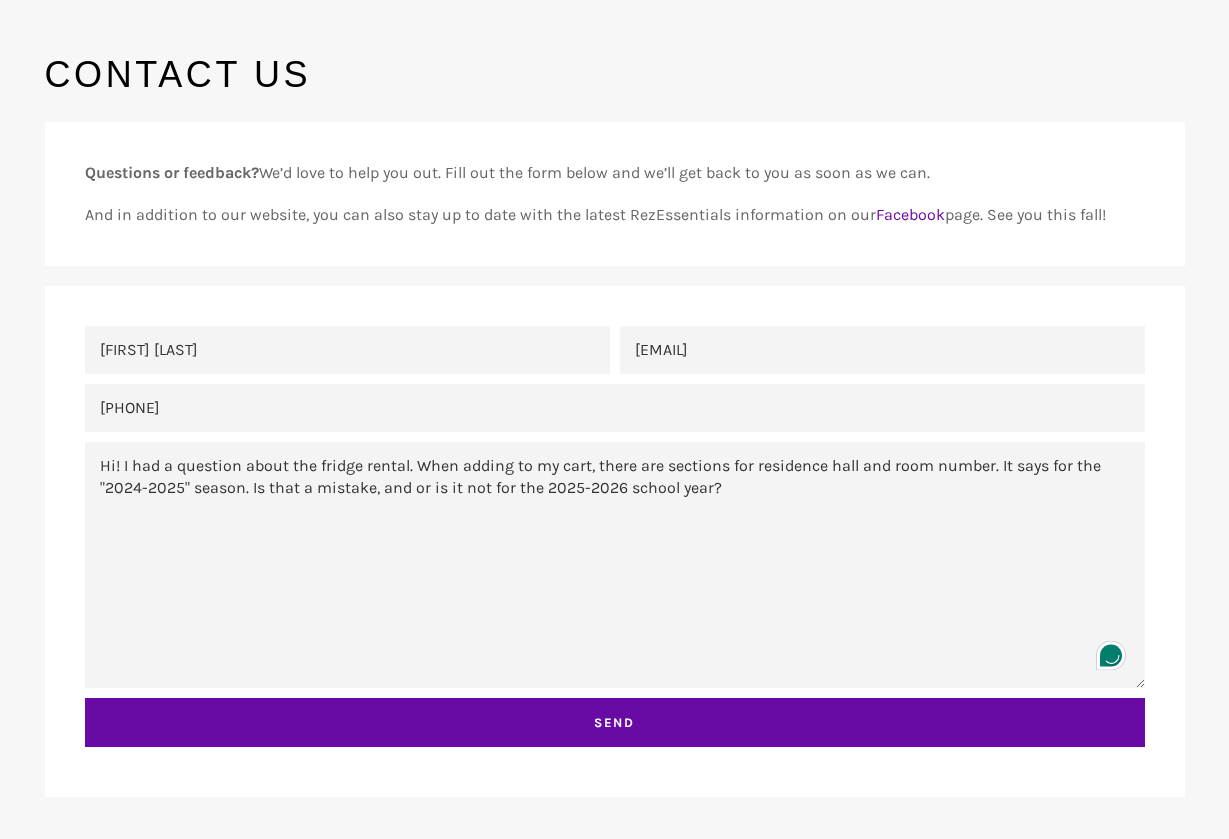 click on "Hi! I had a question about the fridge rental. When adding to my cart, there are sections for residence hall and room number. It says for the "2024-2025" season. Is that a mistake, and or is it not for the 2025-2026 school year?" at bounding box center [615, 565] 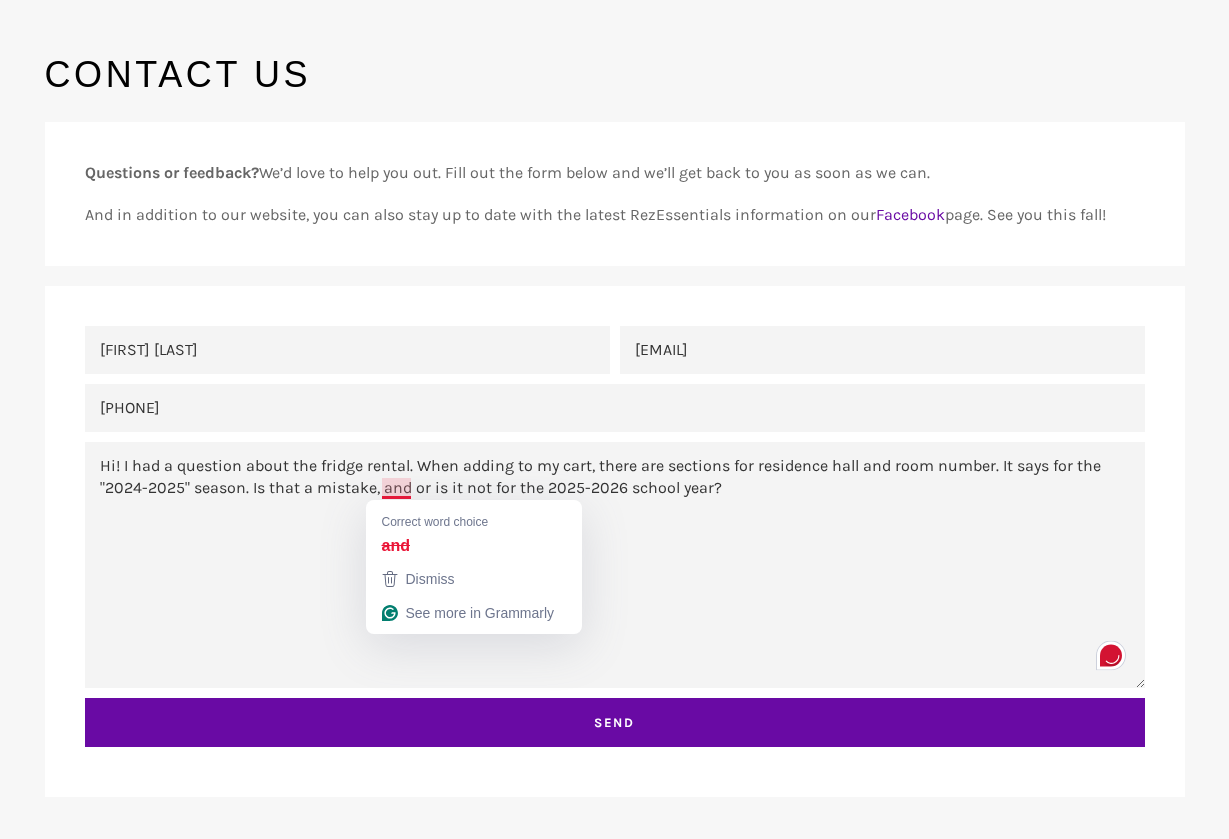 click on "Hi! I had a question about the fridge rental. When adding to my cart, there are sections for residence hall and room number. It says for the "2024-2025" season. Is that a mistake, and or is it not for the 2025-2026 school year?" at bounding box center (615, 565) 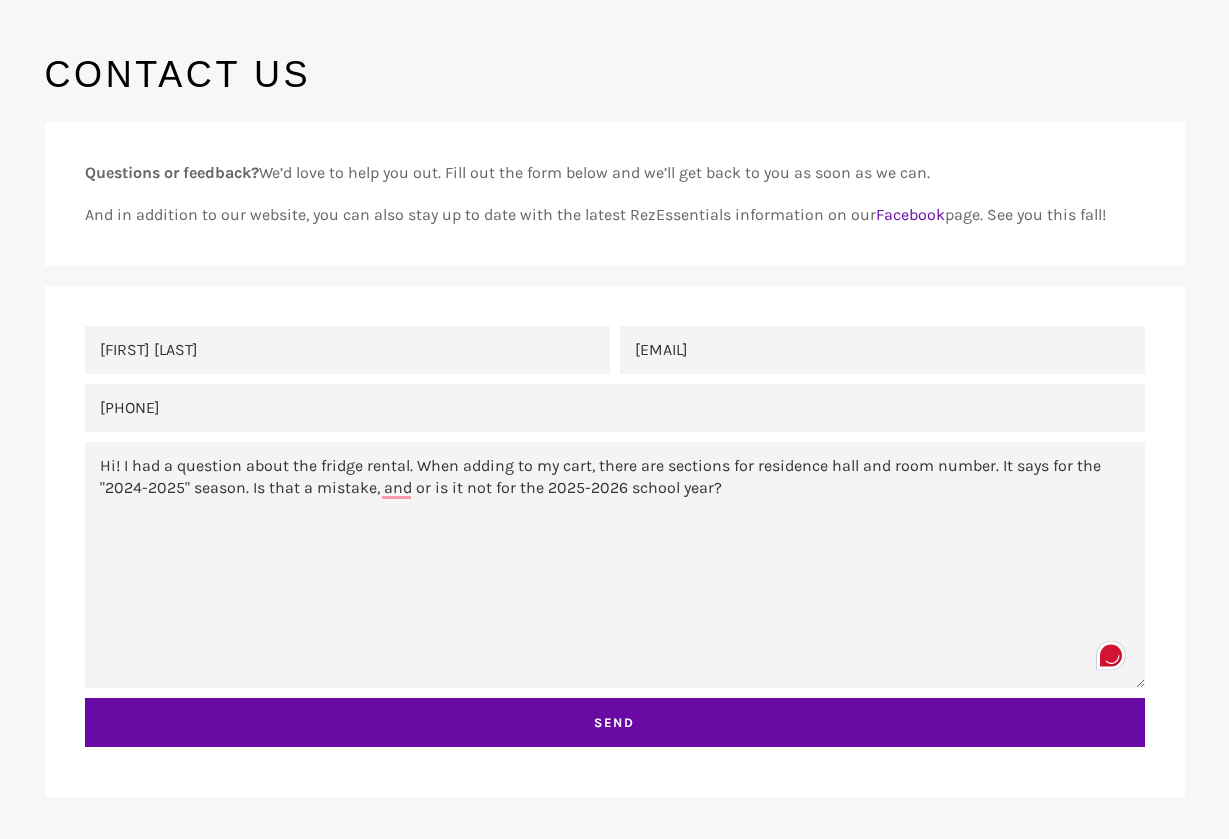 click on "Hi! I had a question about the fridge rental. When adding to my cart, there are sections for residence hall and room number. It says for the "2024-2025" season. Is that a mistake, and or is it not for the 2025-2026 school year?" at bounding box center [615, 565] 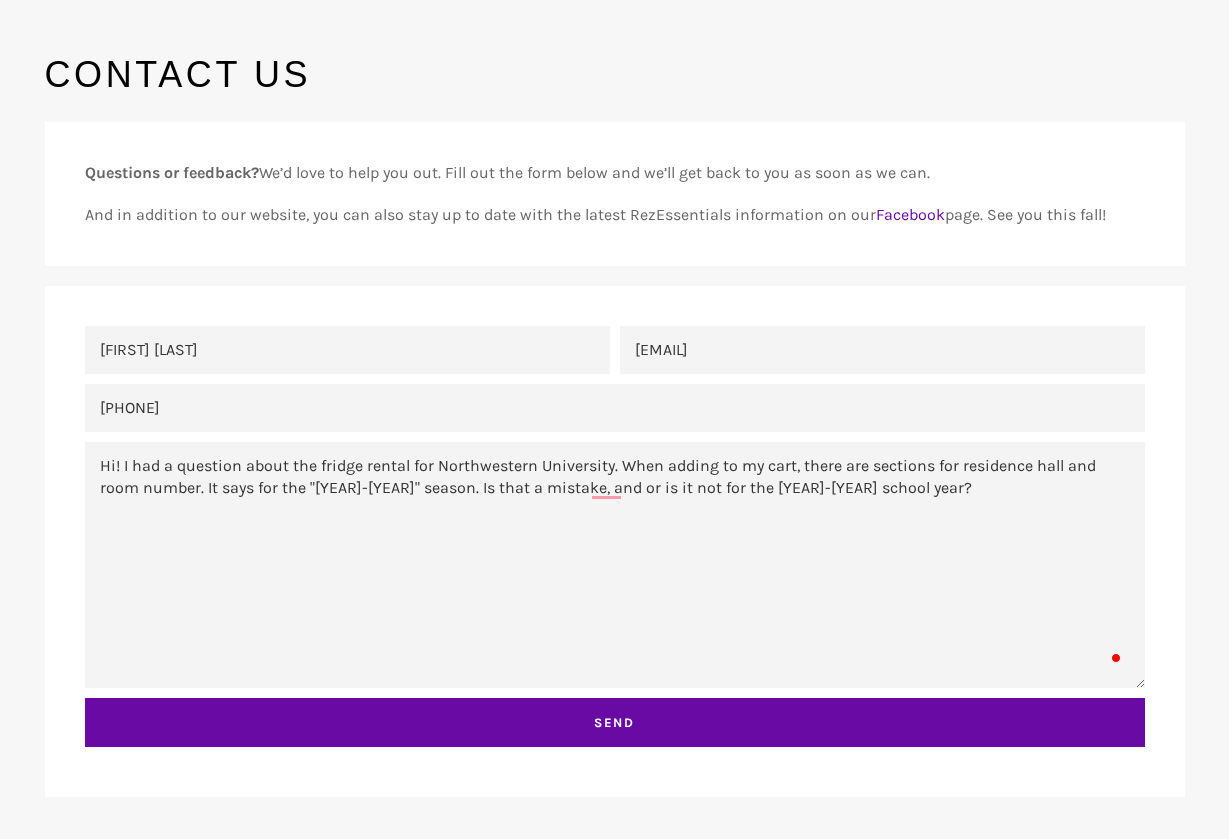 click on "Hi! I had a question about the fridge rental for Northwestern University. When adding to my cart, there are sections for residence hall and room number. It says for the "[YEAR]-[YEAR]" season. Is that a mistake, and or is it not for the [YEAR]-[YEAR] school year?" at bounding box center (615, 565) 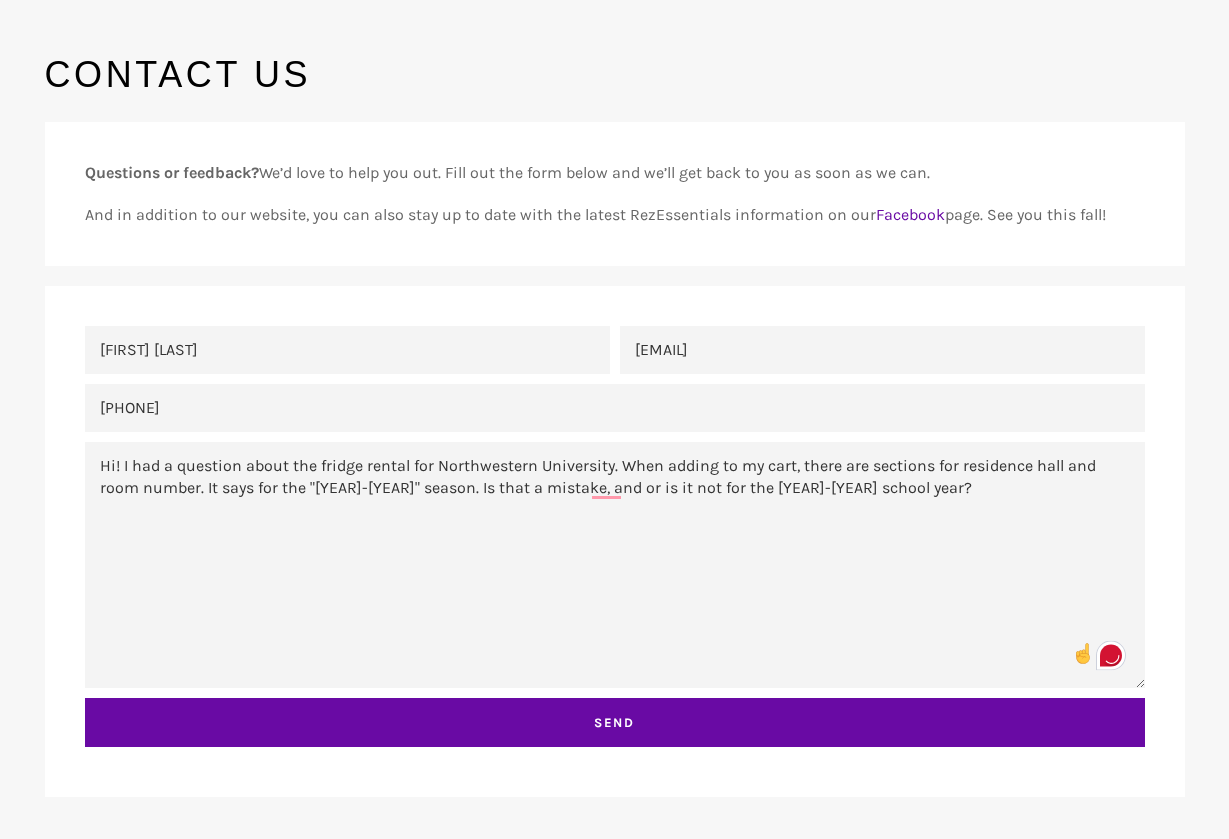 click on "Hi! I had a question about the fridge rental for Northwestern University. When adding to my cart, there are sections for residence hall and room number. It says for the "[YEAR]-[YEAR]" season. Is that a mistake, and or is it not for the [YEAR]-[YEAR] school year?" at bounding box center (615, 565) 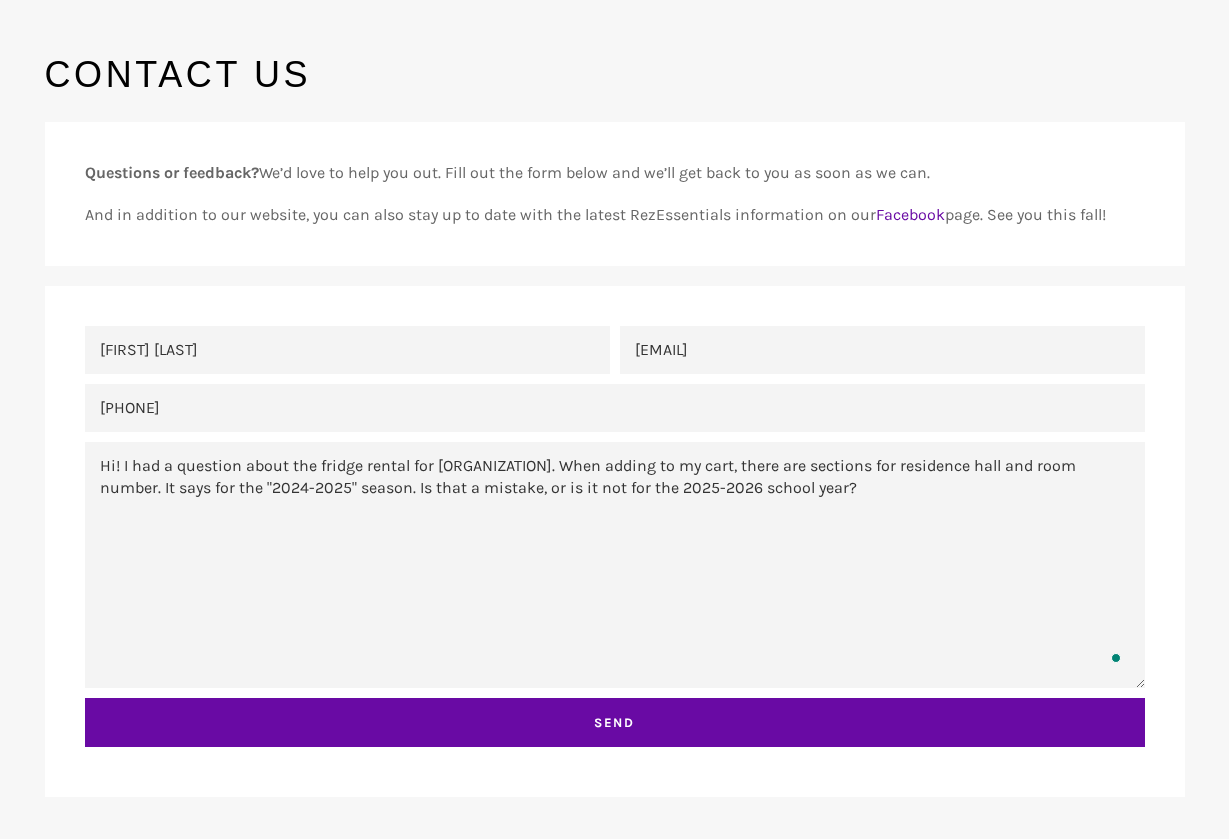 click on "Hi! I had a question about the fridge rental for [ORGANIZATION]. When adding to my cart, there are sections for residence hall and room number. It says for the "2024-2025" season. Is that a mistake, or is it not for the 2025-2026 school year?" at bounding box center (615, 565) 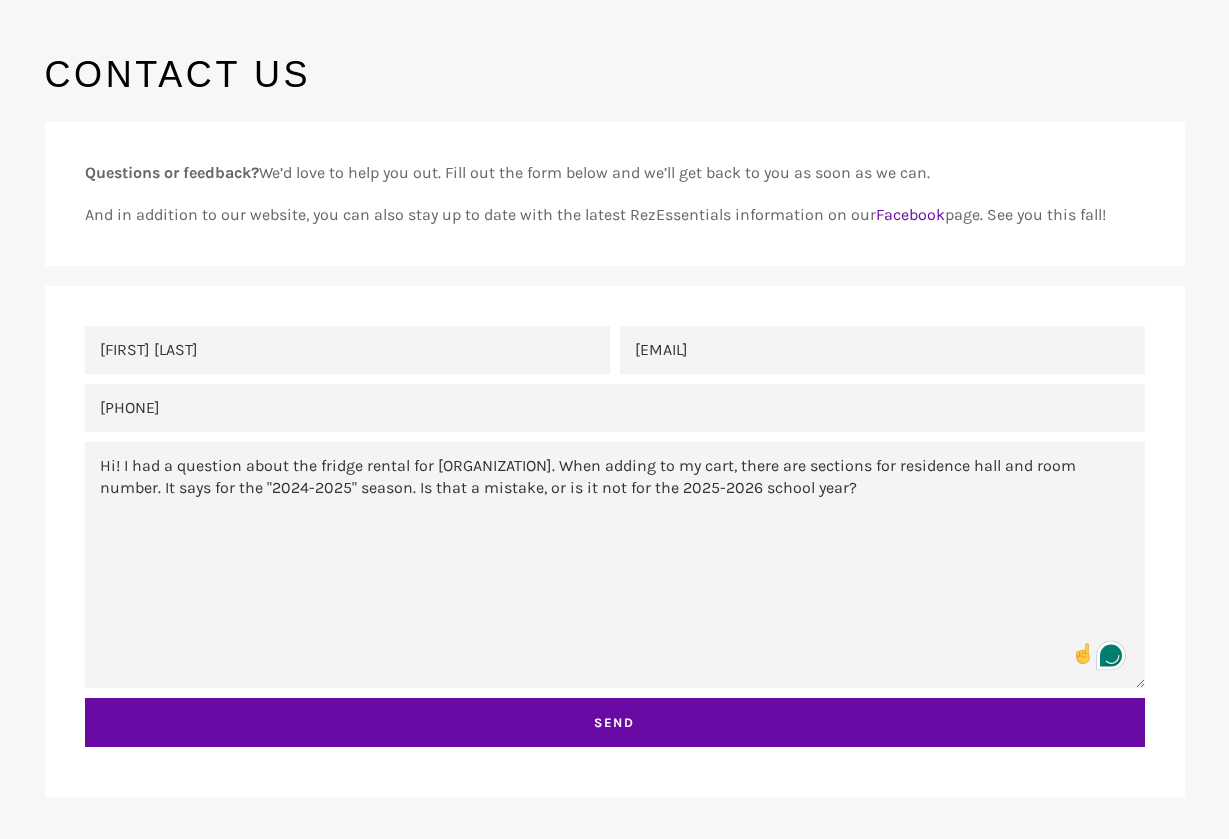 click on "Hi! I had a question about the fridge rental for [ORGANIZATION]. When adding to my cart, there are sections for residence hall and room number. It says for the "2024-2025" season. Is that a mistake, or is it not for the 2025-2026 school year?" at bounding box center (615, 565) 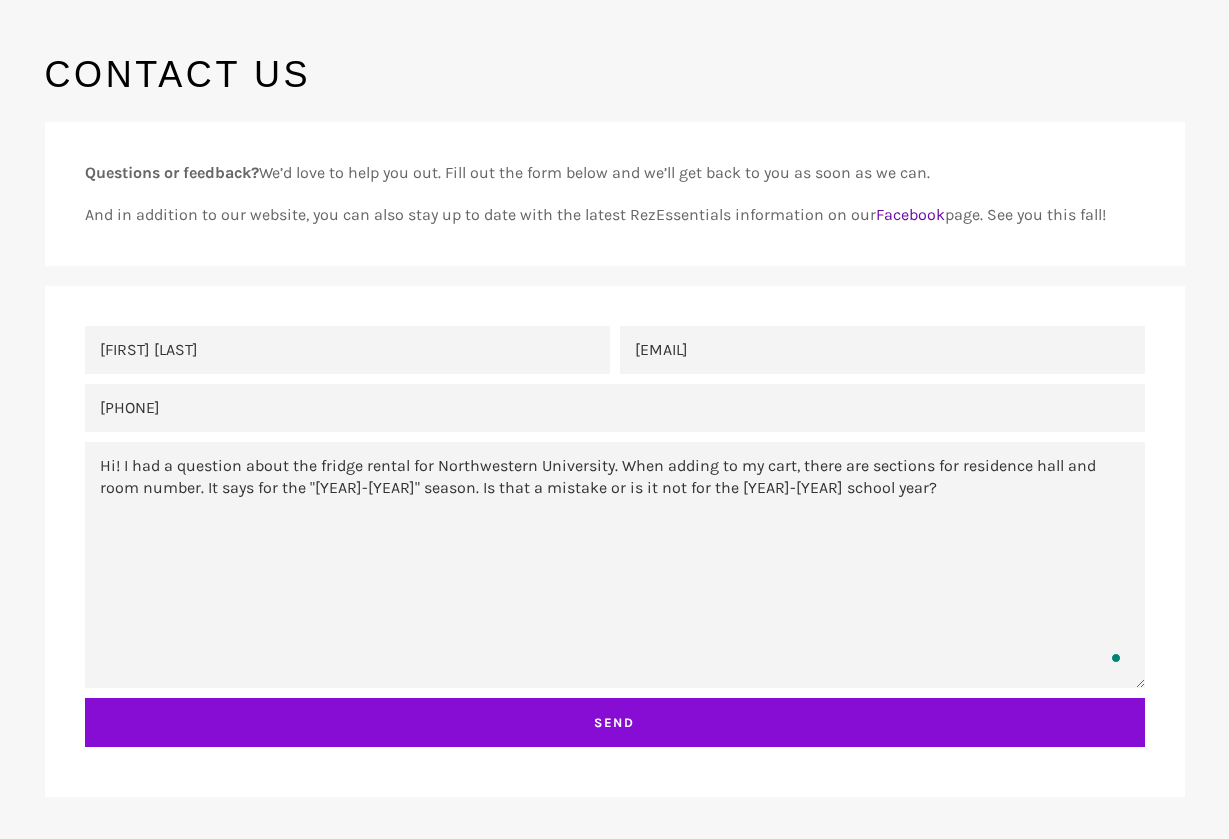 type on "Hi! I had a question about the fridge rental for Northwestern University. When adding to my cart, there are sections for residence hall and room number. It says for the "[YEAR]-[YEAR]" season. Is that a mistake or is it not for the [YEAR]-[YEAR] school year?" 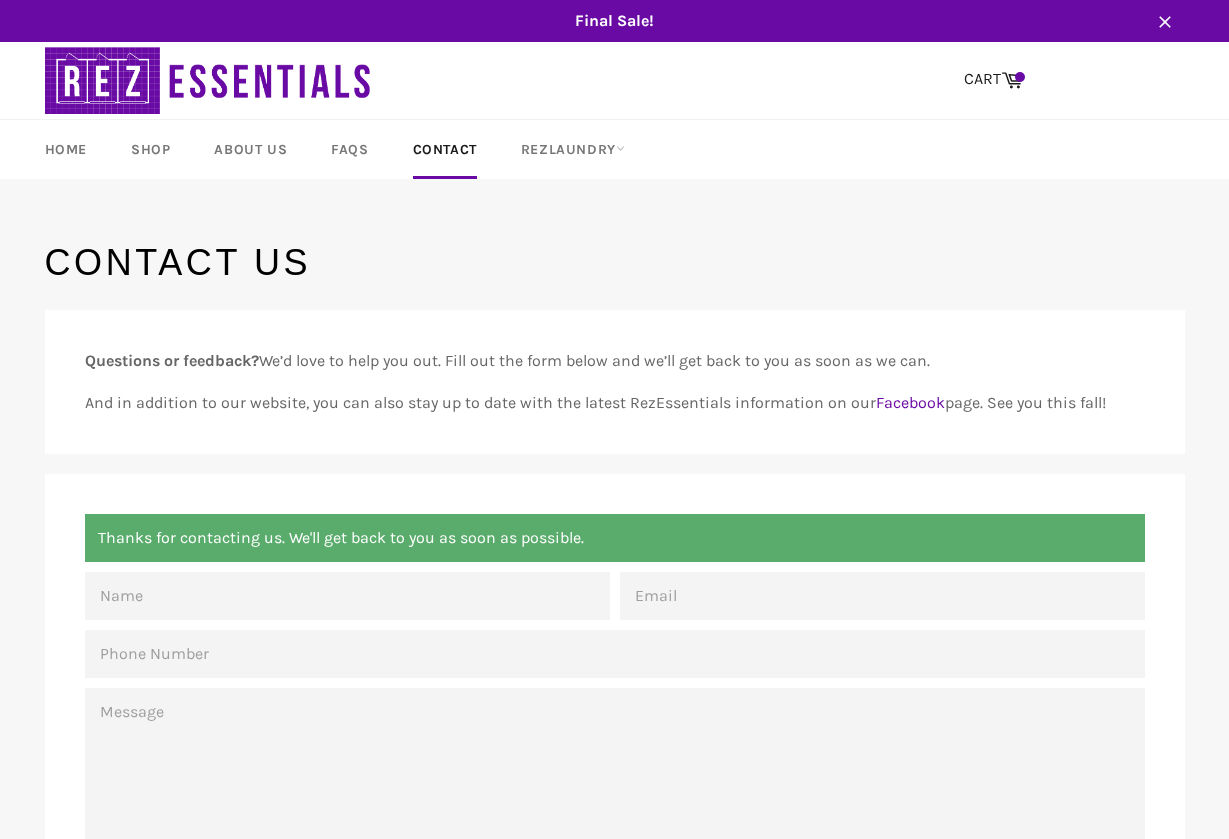 scroll, scrollTop: 0, scrollLeft: 0, axis: both 